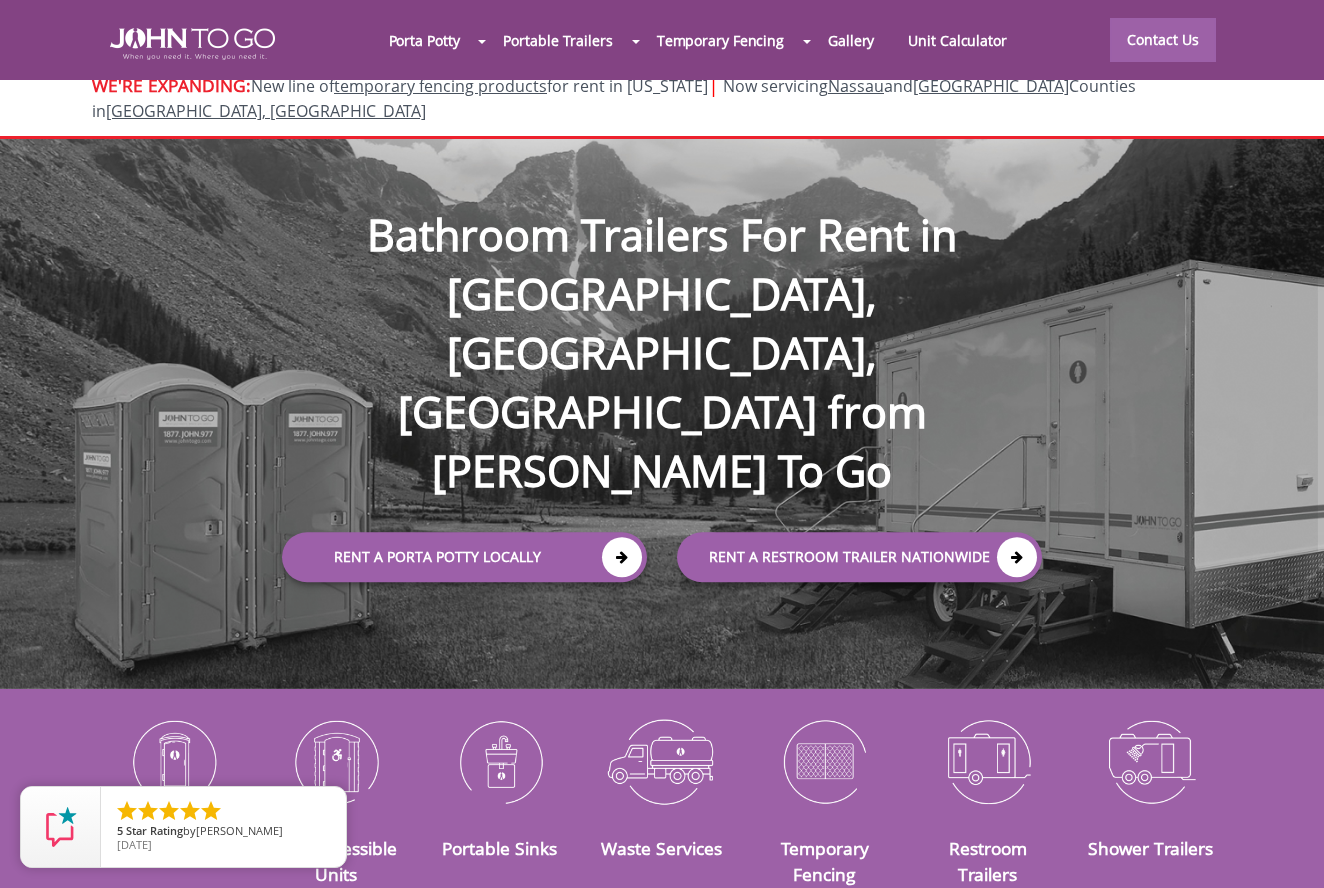 scroll, scrollTop: 110, scrollLeft: 0, axis: vertical 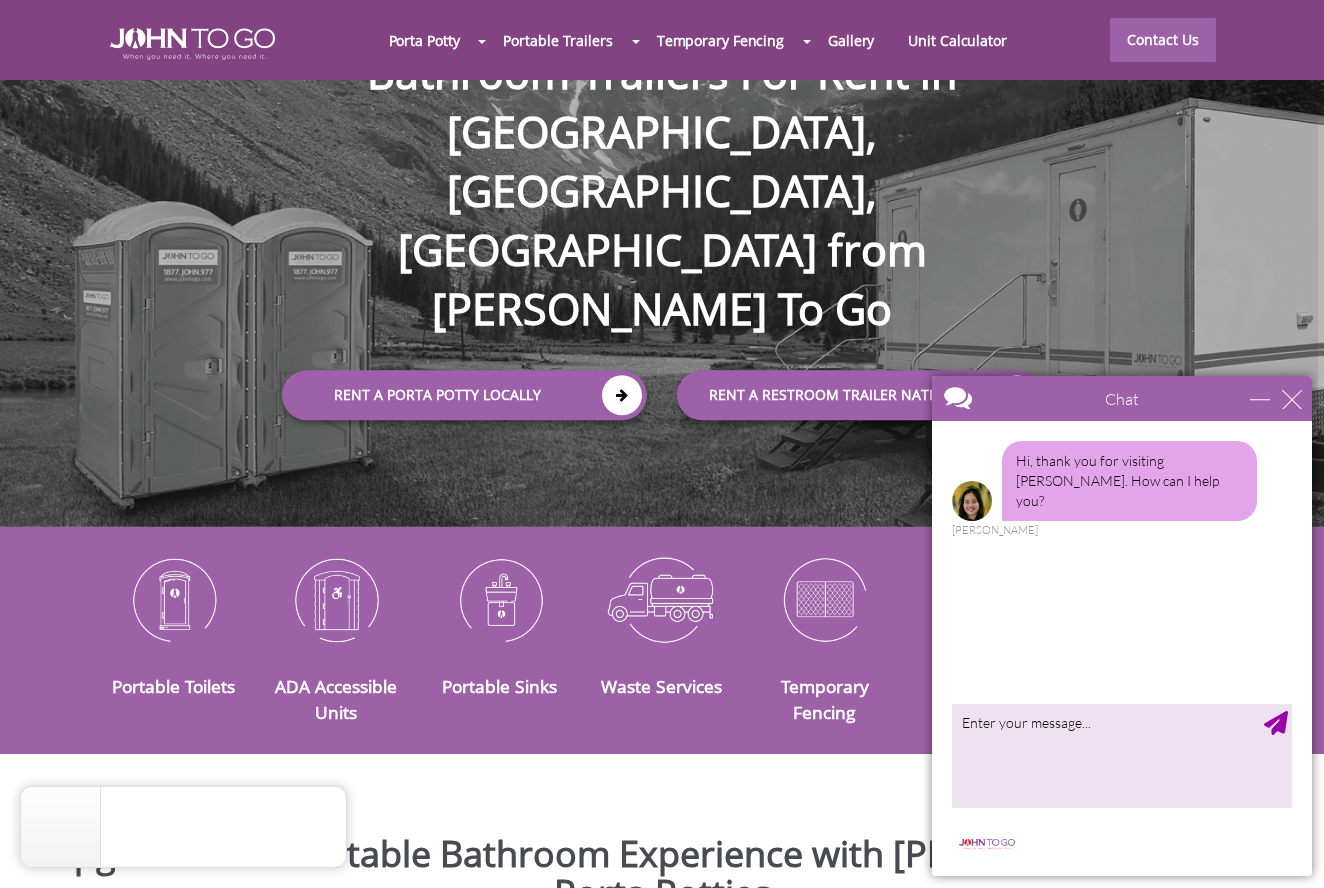 click at bounding box center [173, 599] 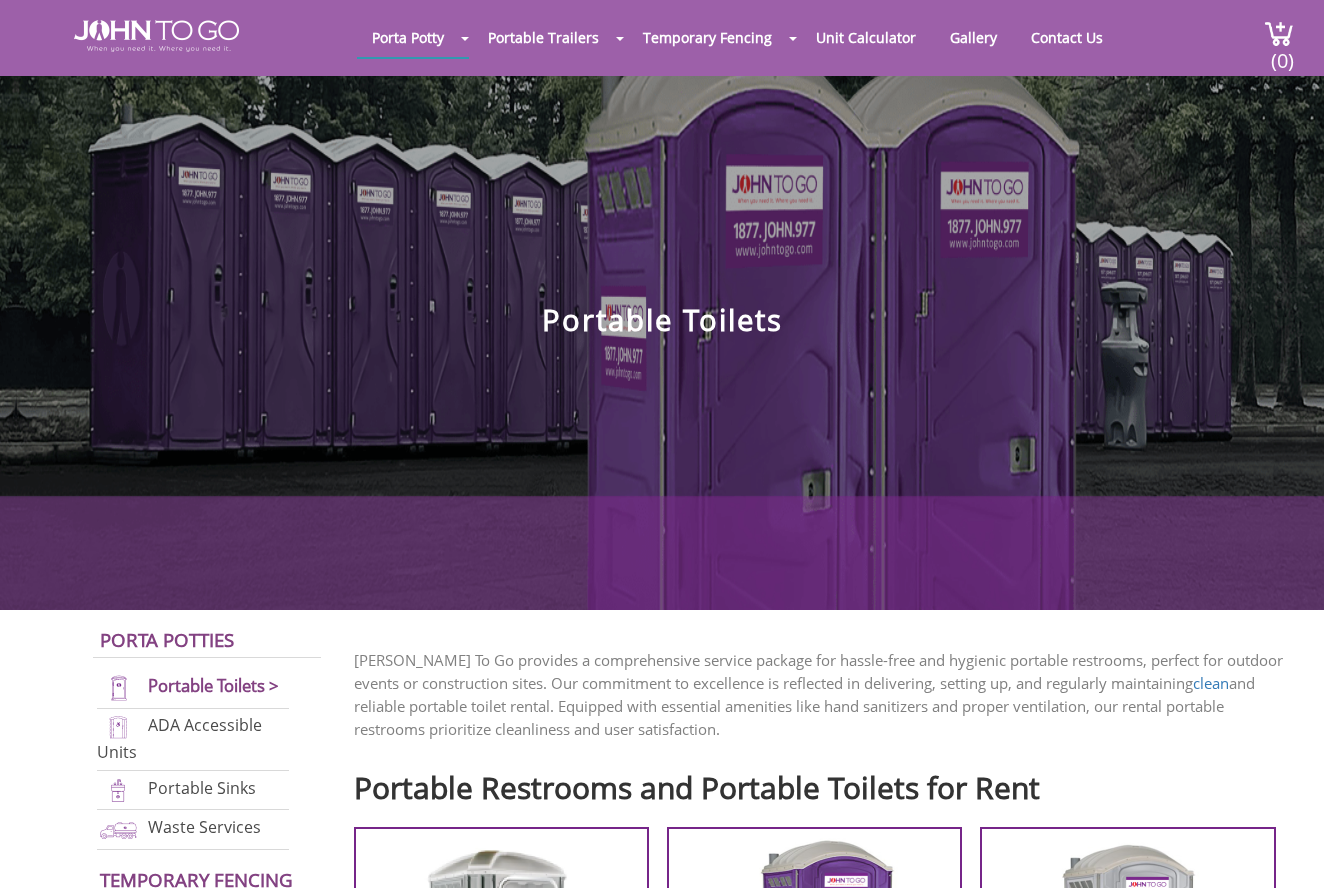scroll, scrollTop: 0, scrollLeft: 0, axis: both 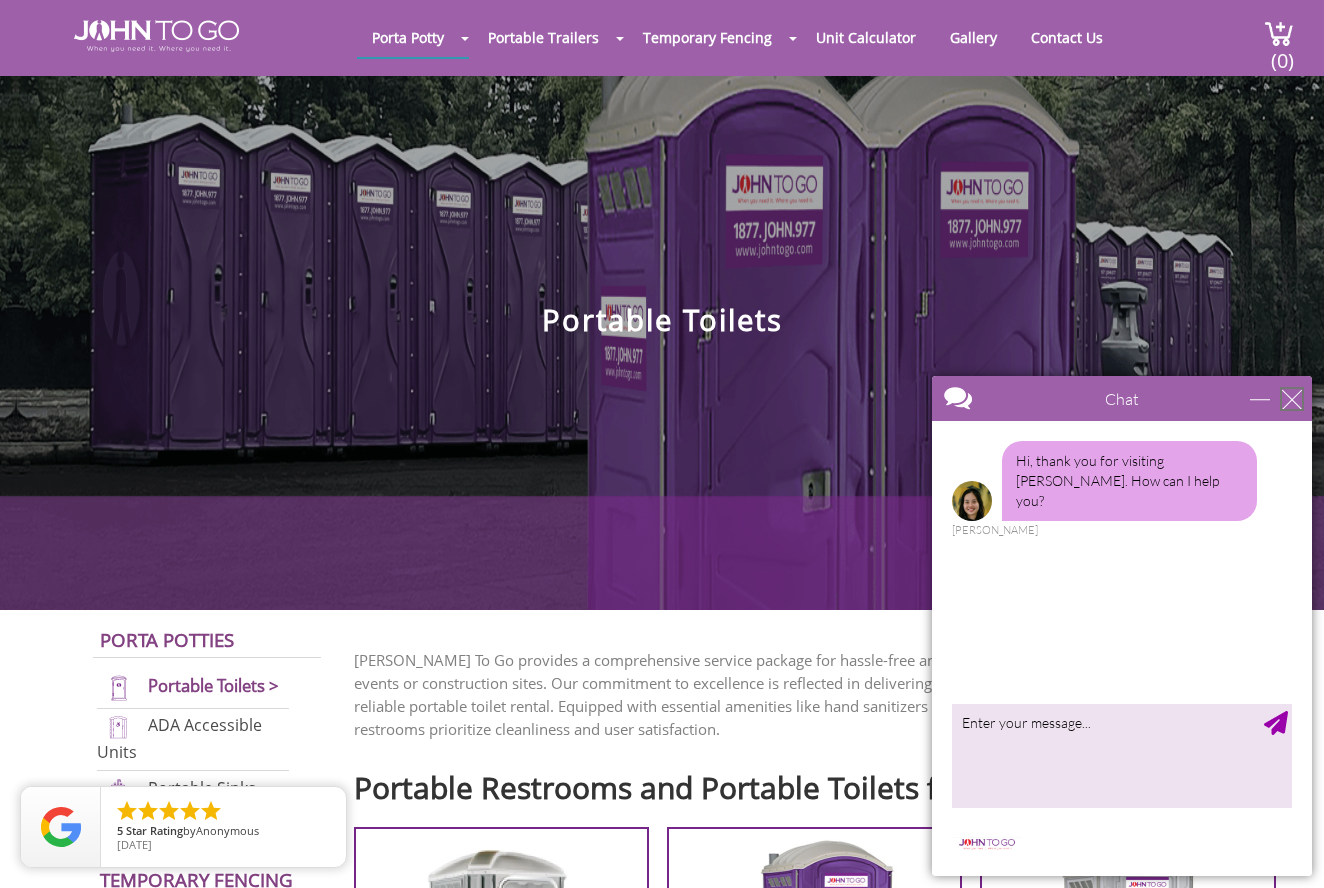 click at bounding box center (1292, 399) 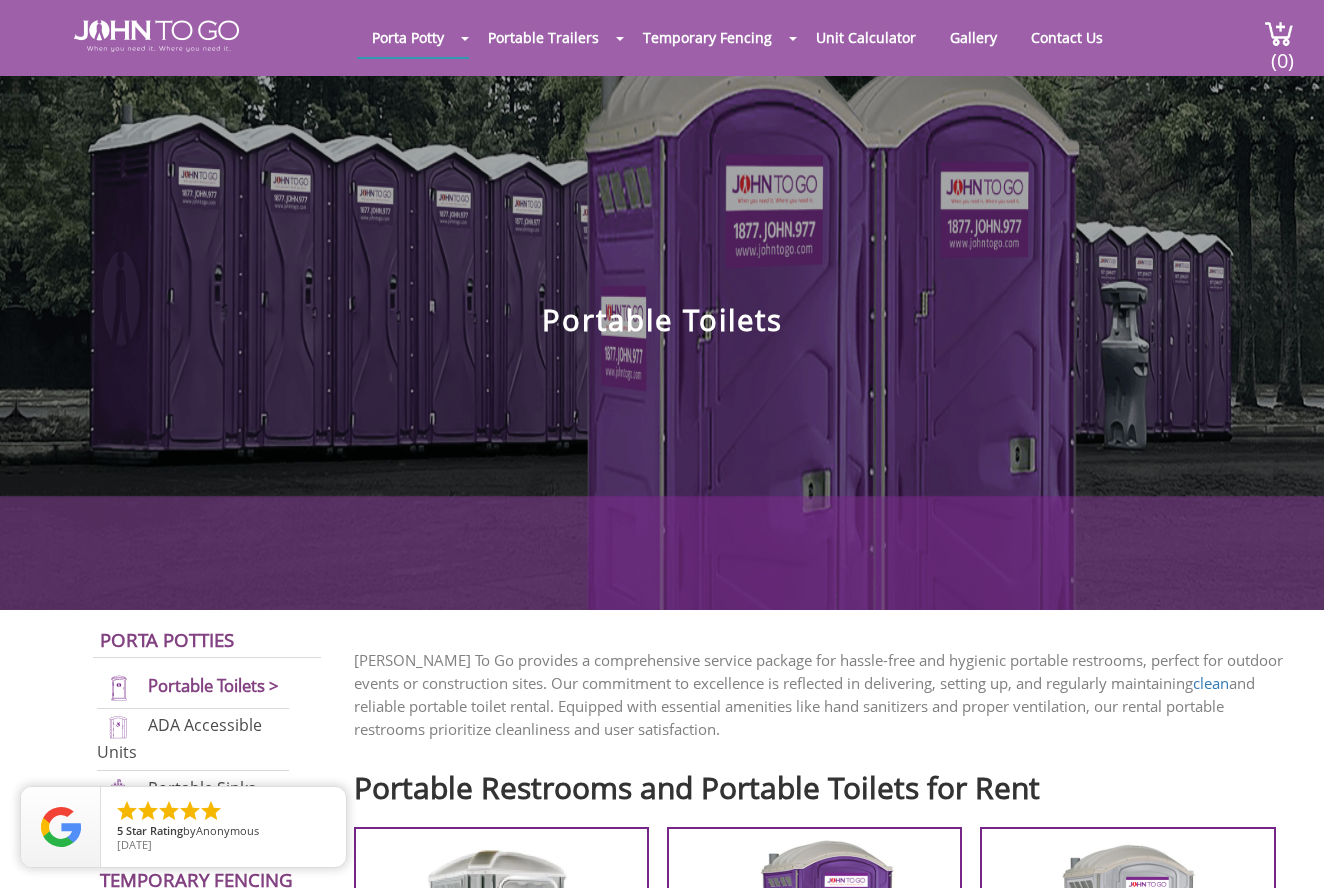 scroll, scrollTop: 4, scrollLeft: 0, axis: vertical 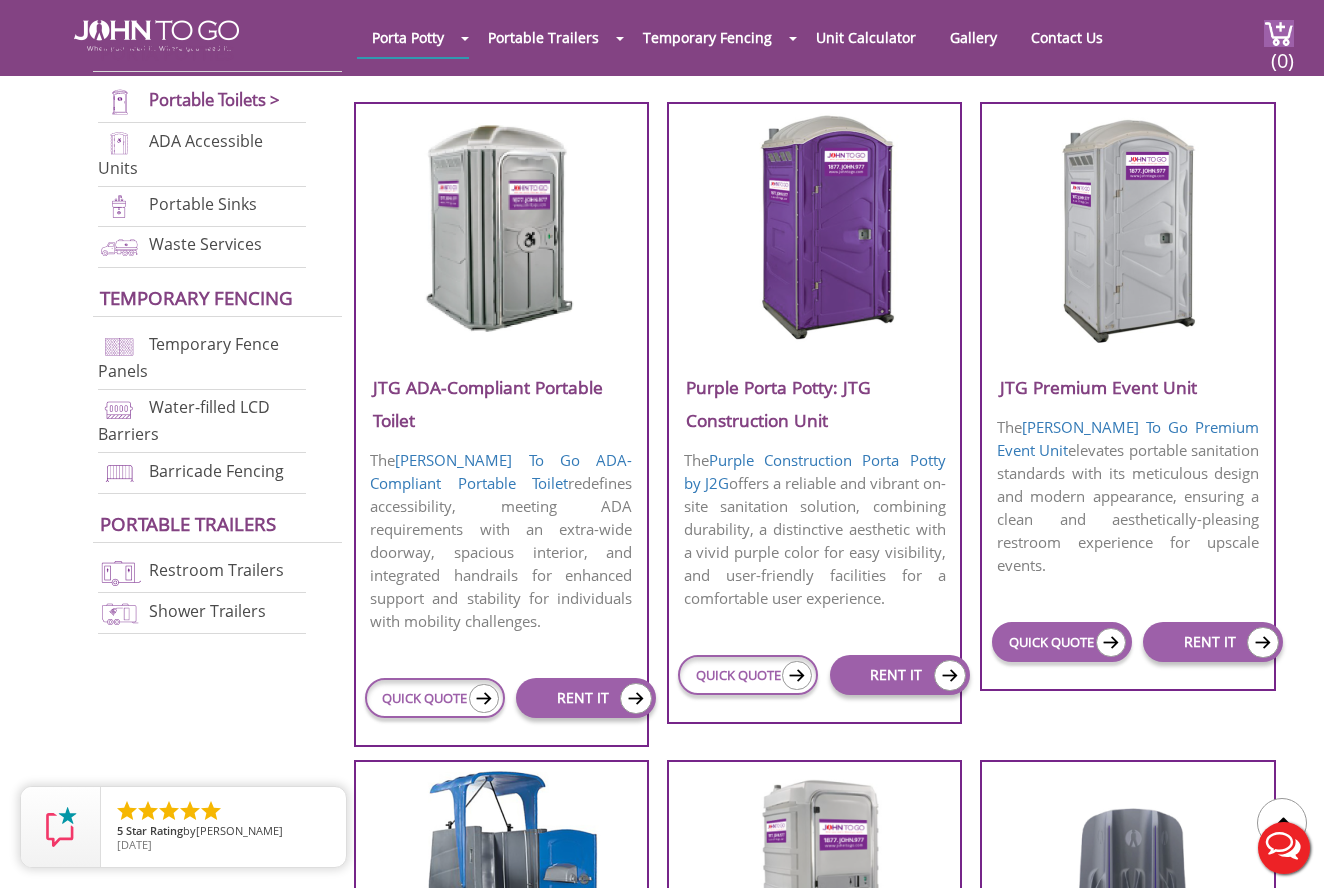 click at bounding box center (1111, 642) 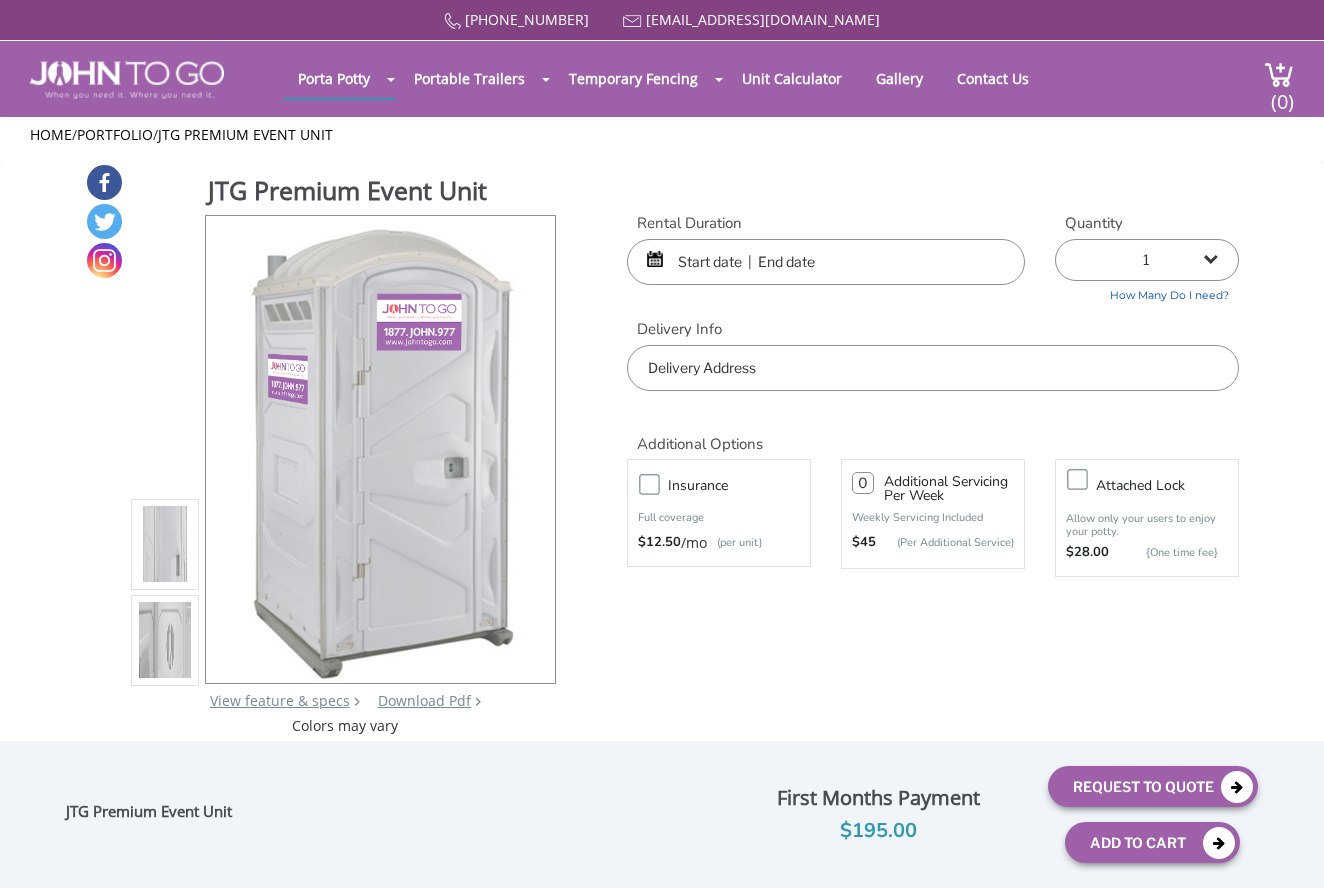 scroll, scrollTop: 0, scrollLeft: 0, axis: both 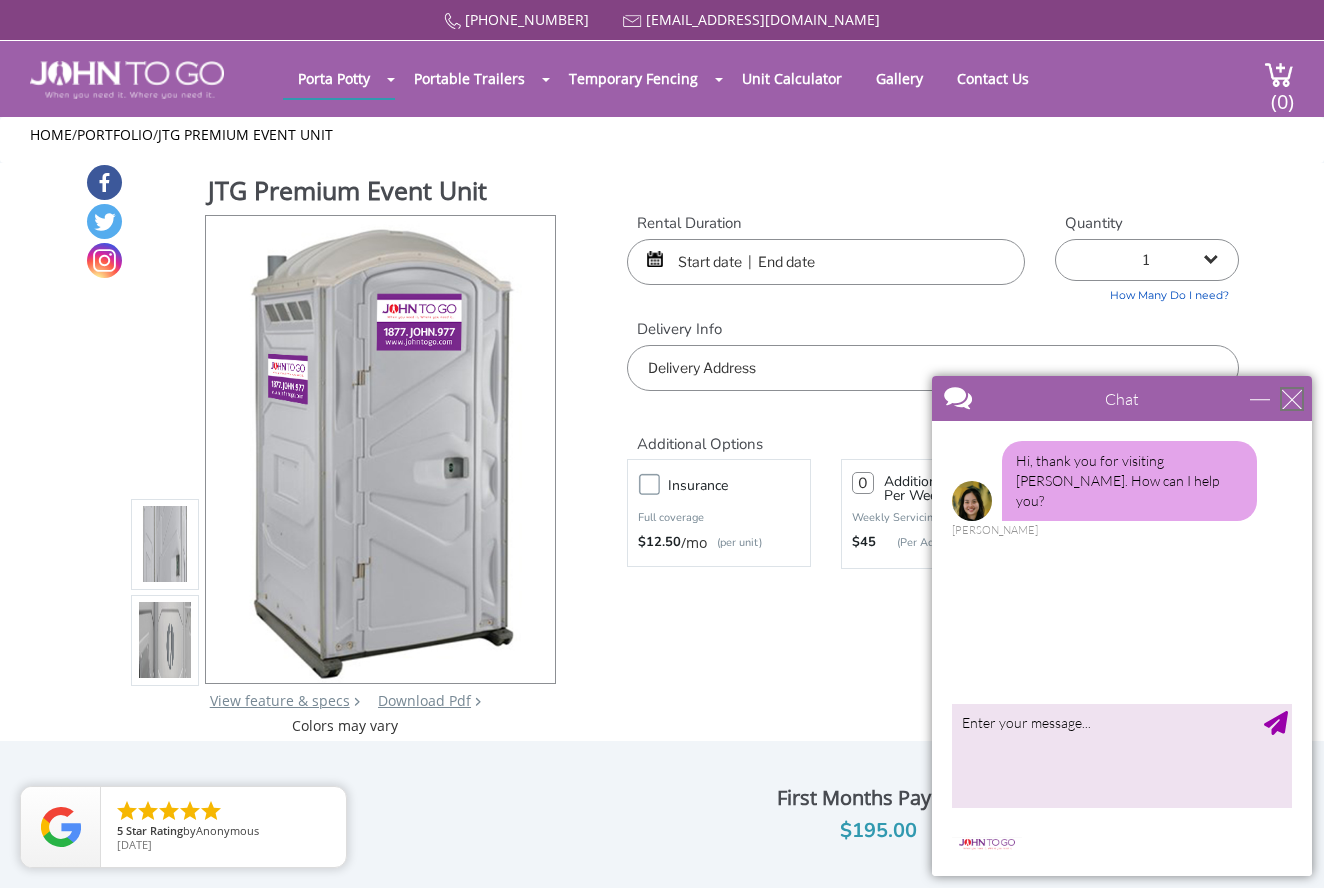click at bounding box center (1292, 399) 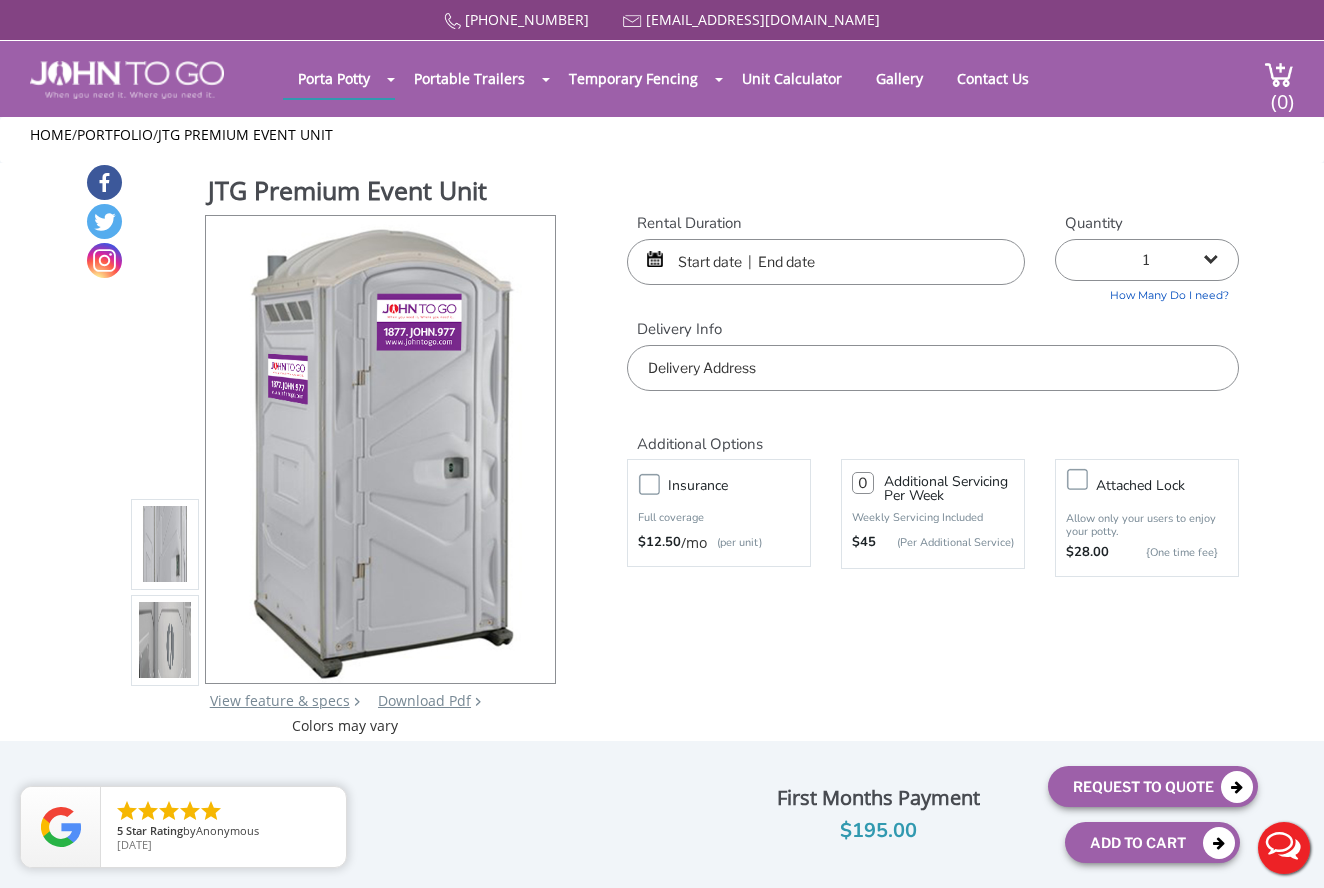 scroll, scrollTop: 0, scrollLeft: 0, axis: both 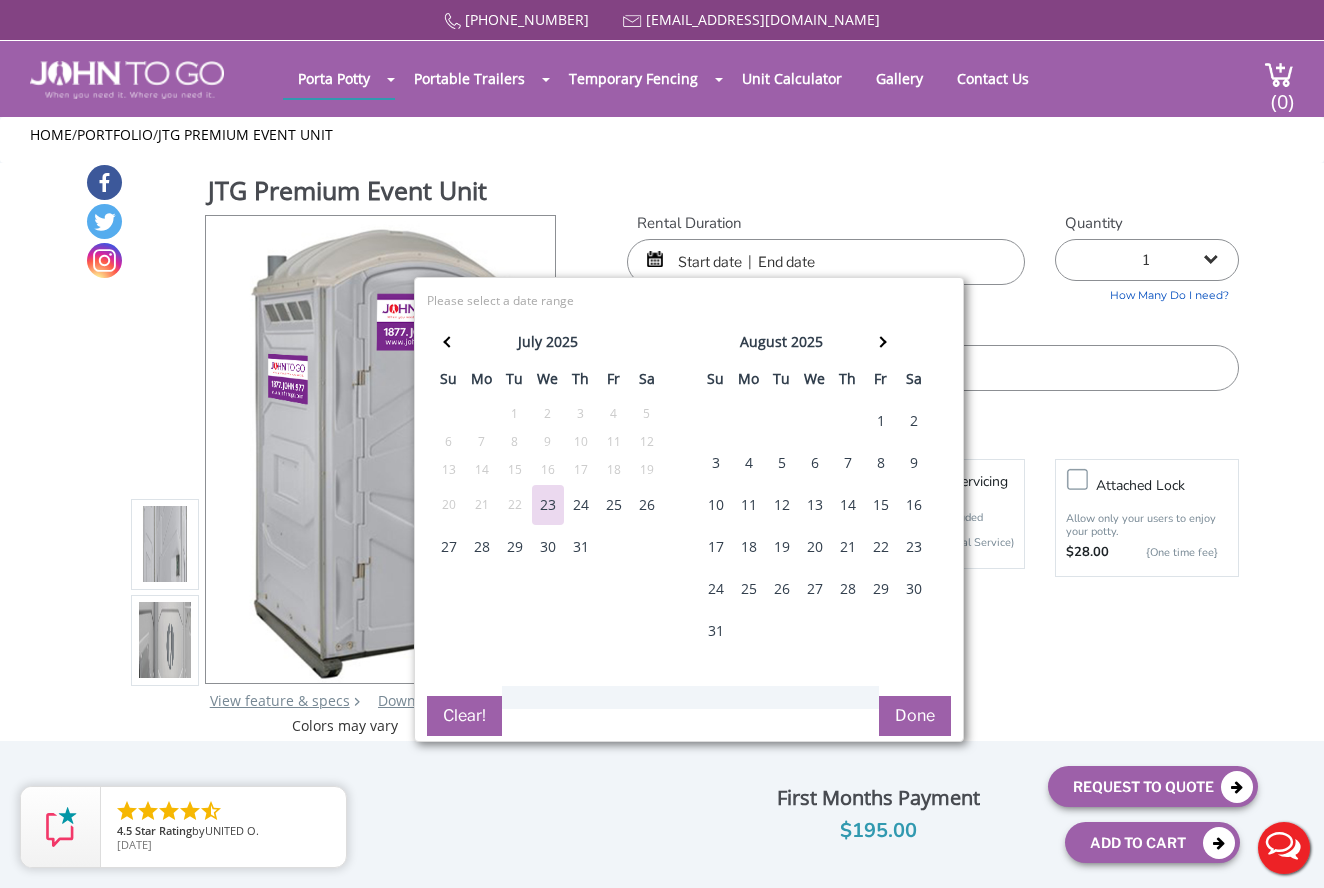 click on "2" at bounding box center (914, 421) 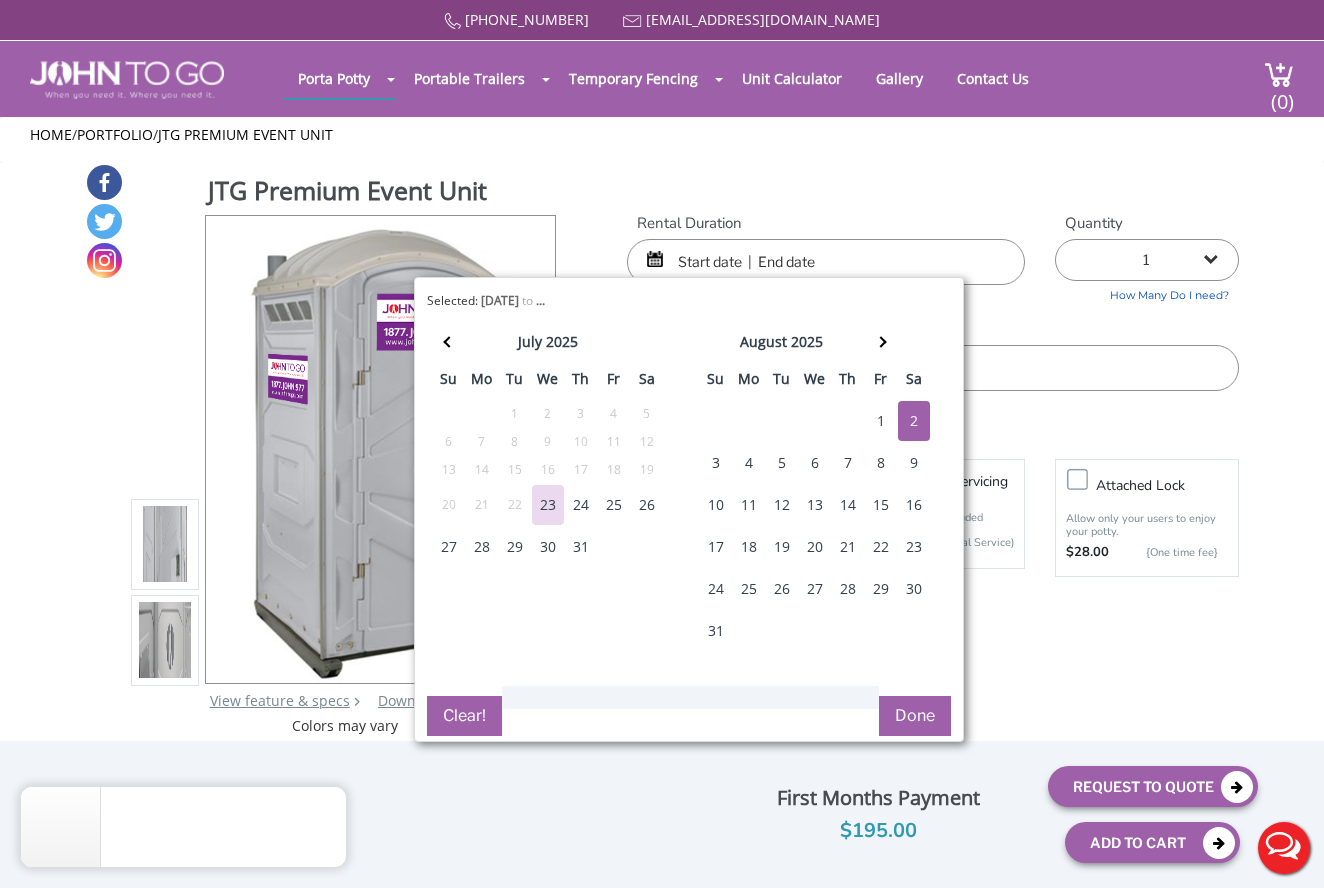 click on "2" at bounding box center [914, 421] 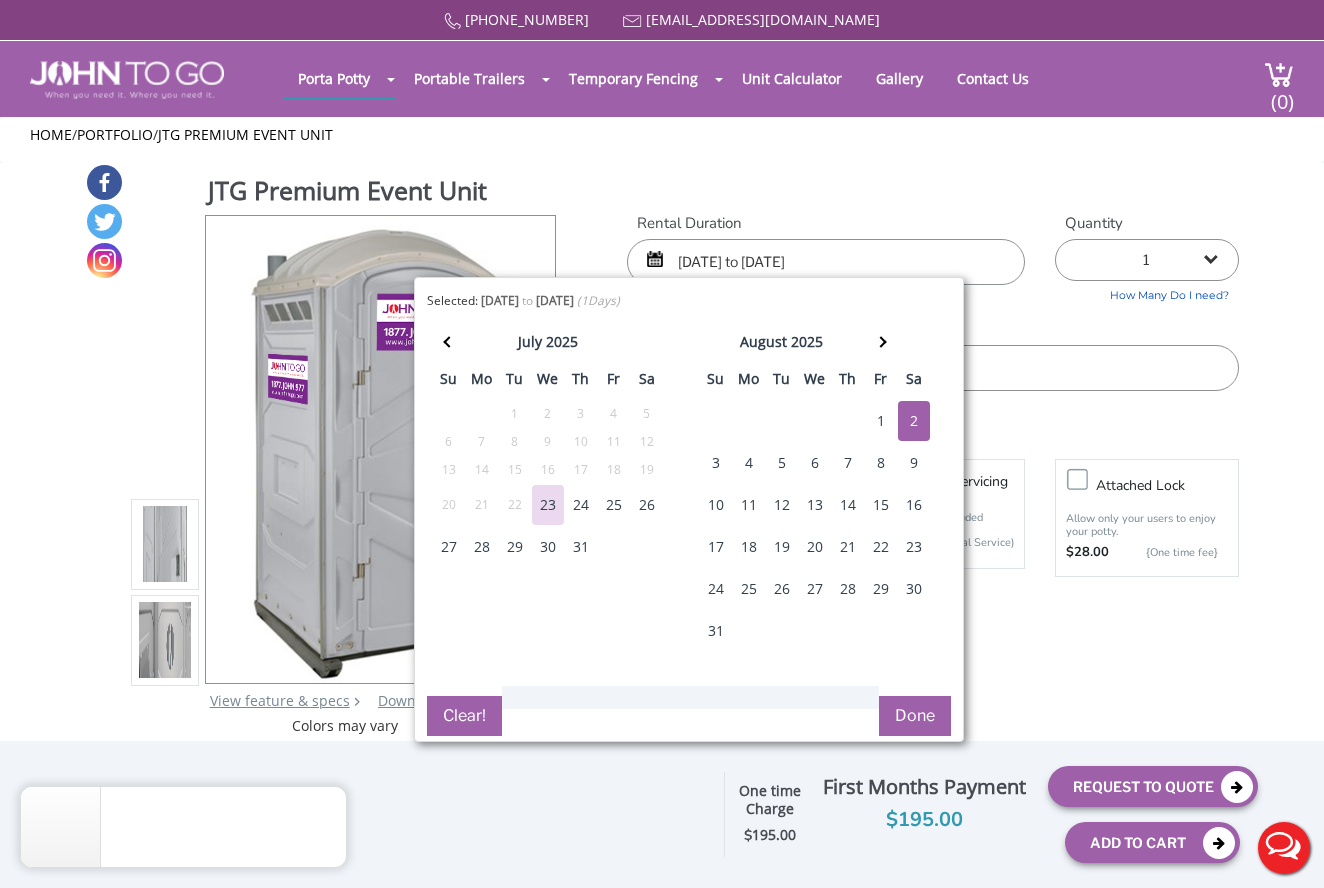 click on "2" at bounding box center [914, 421] 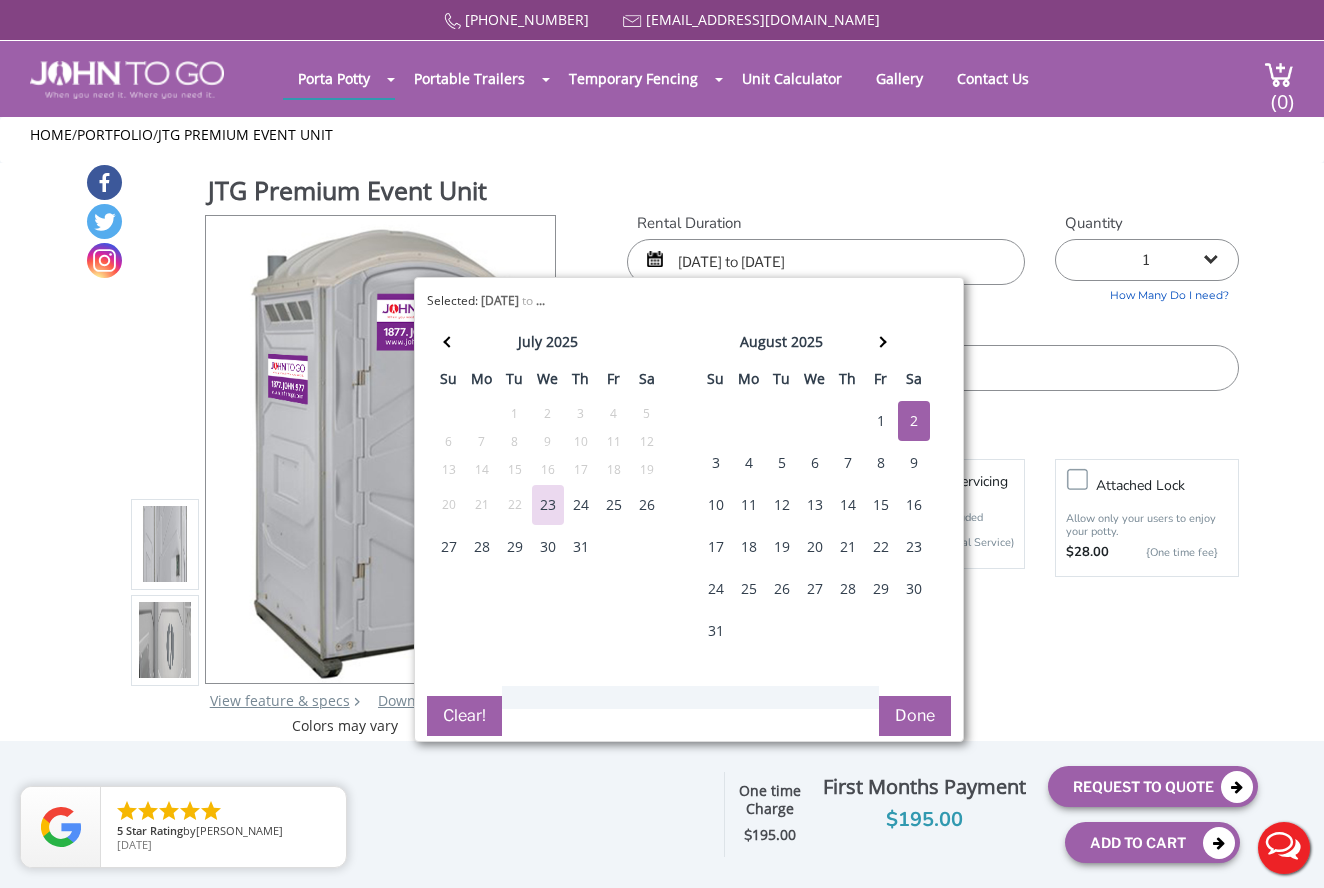 click on "Done" at bounding box center [915, 716] 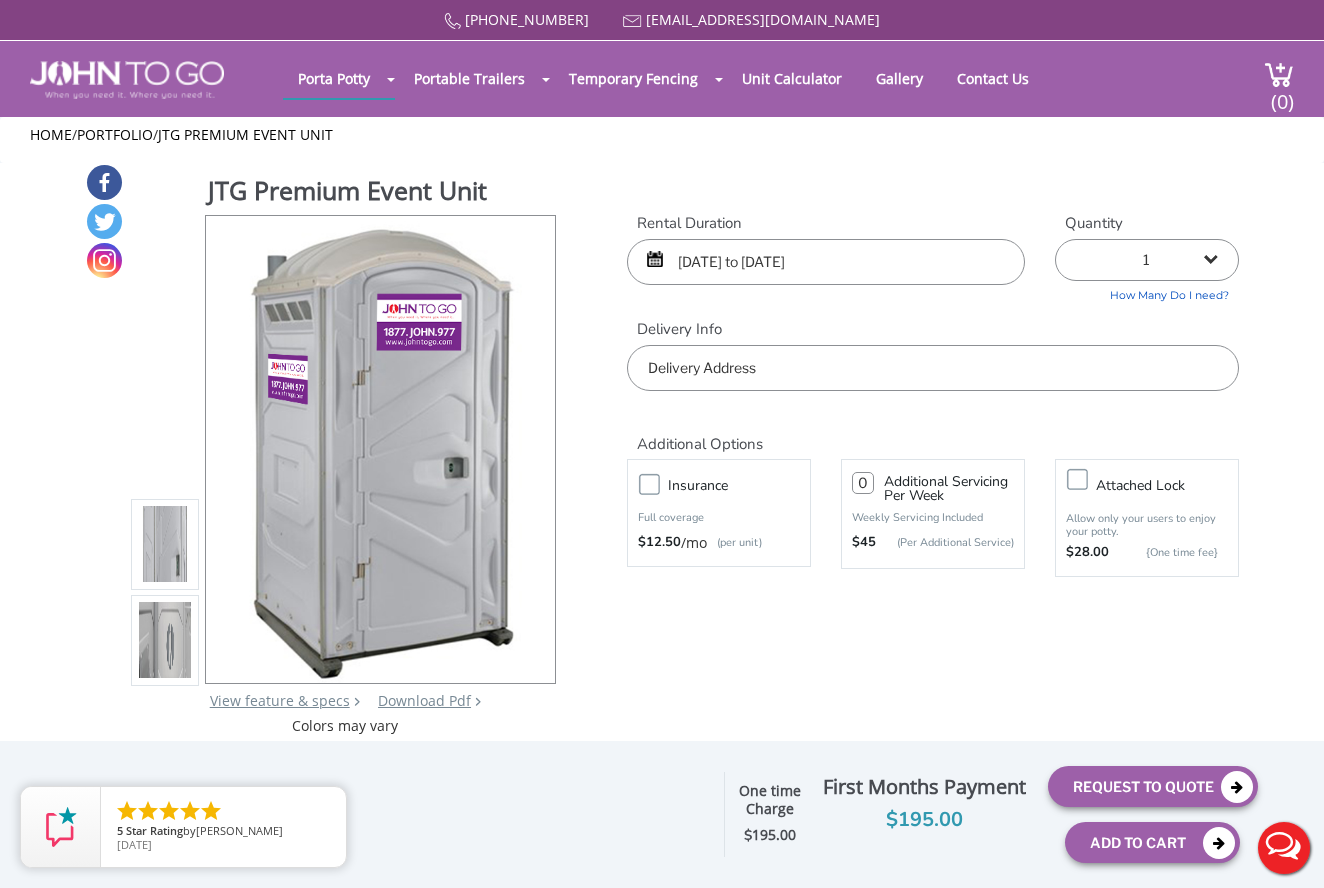 click at bounding box center (932, 368) 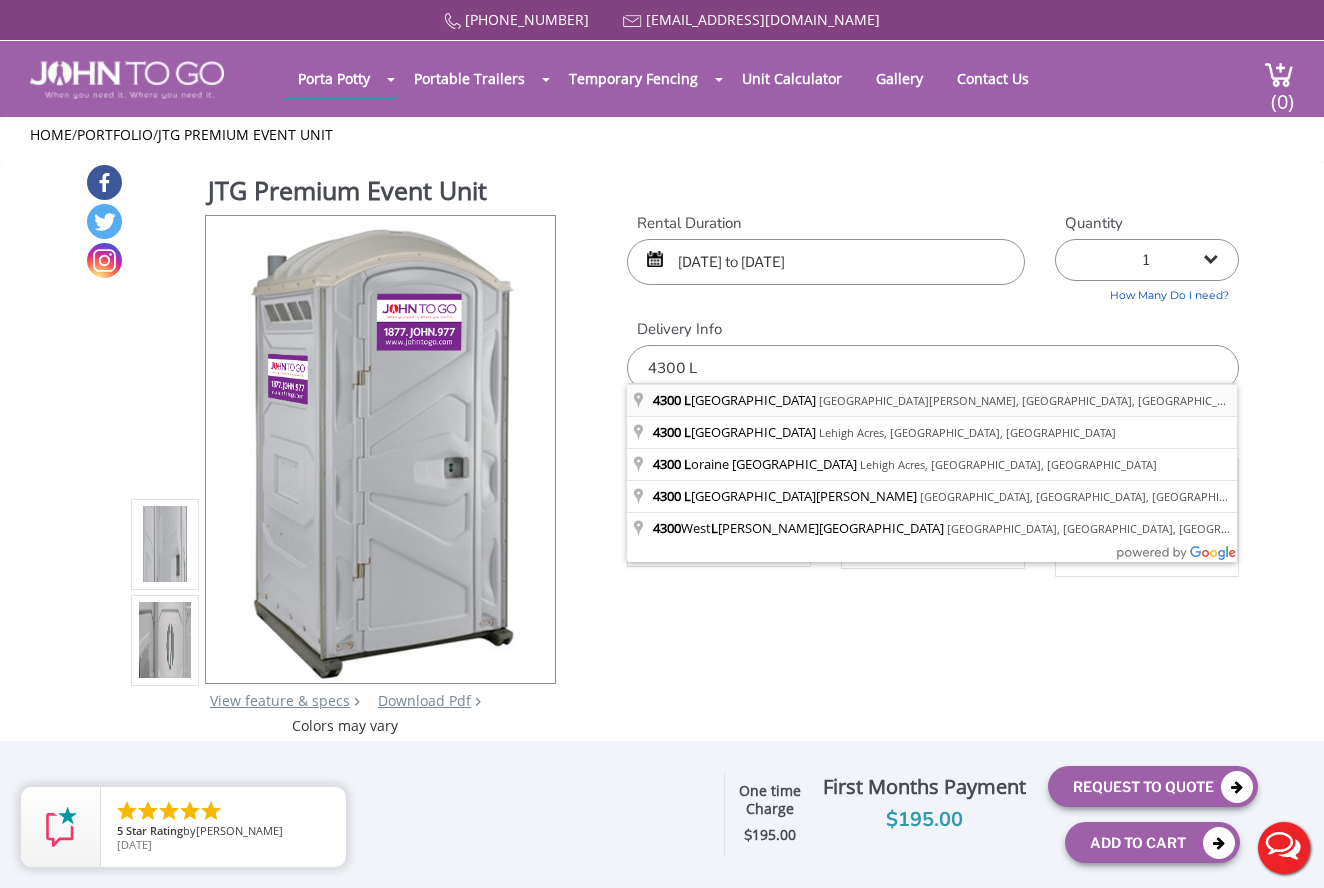 type on "[STREET_ADDRESS][PERSON_NAME]" 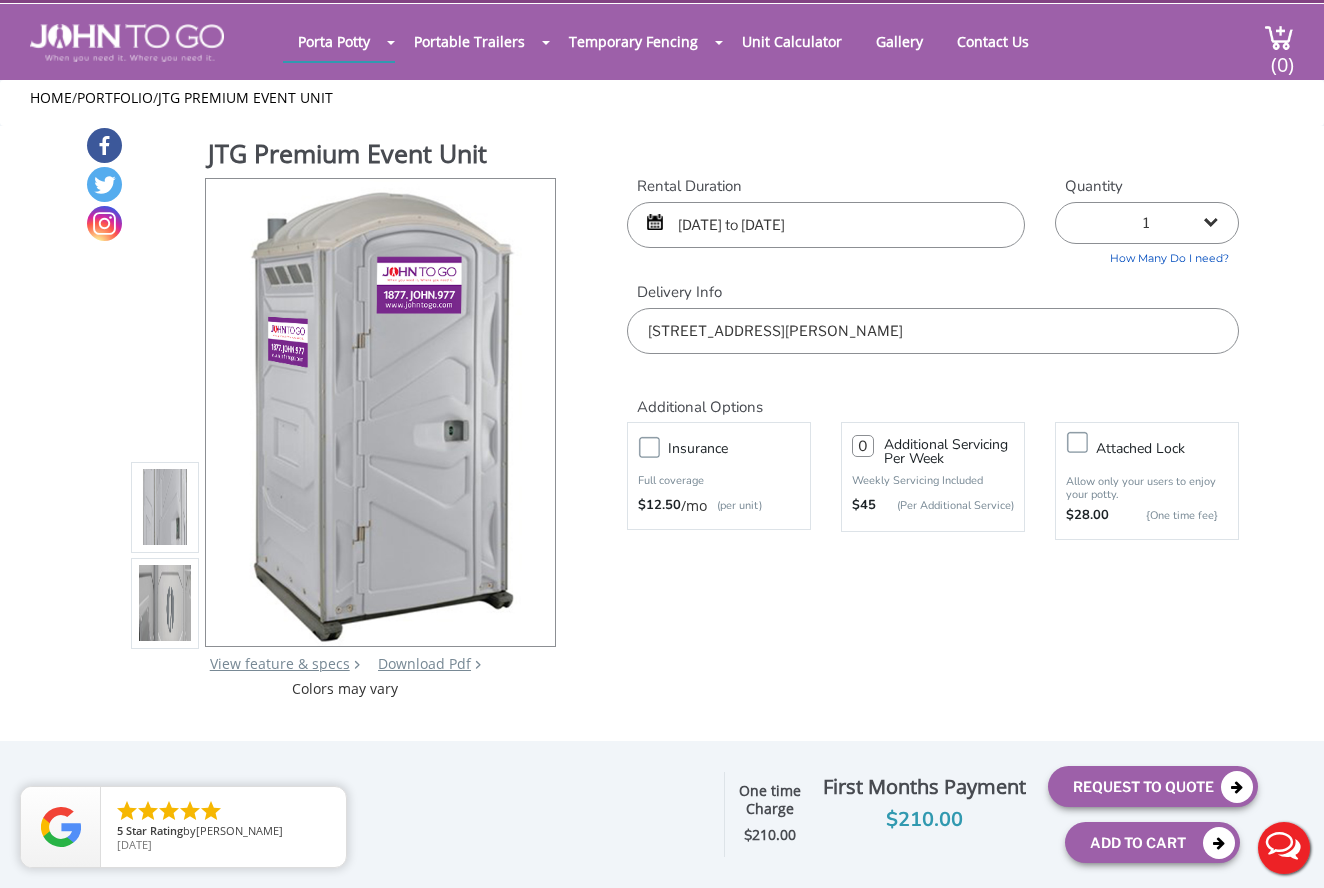 scroll, scrollTop: 40, scrollLeft: 0, axis: vertical 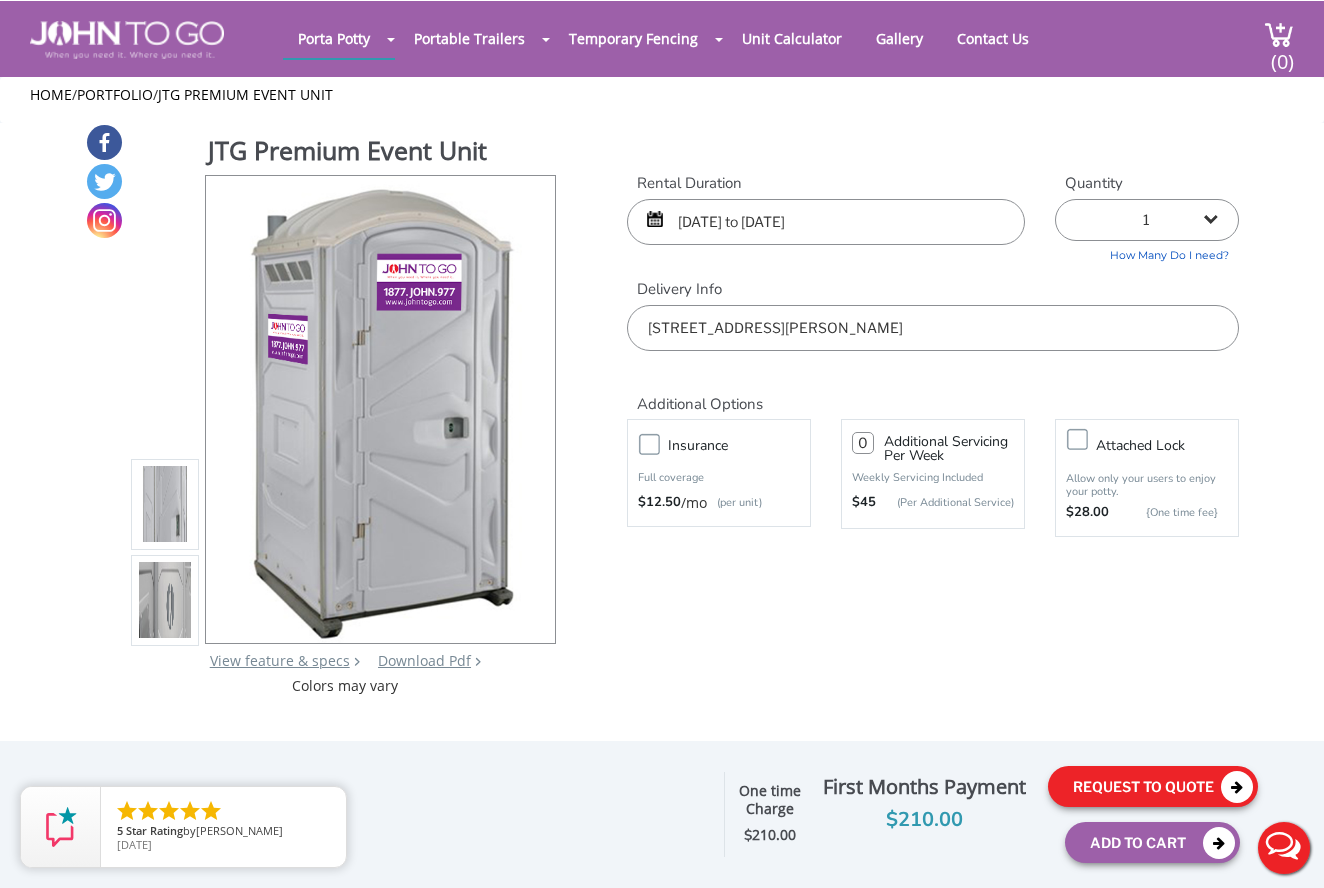 click at bounding box center [1237, 787] 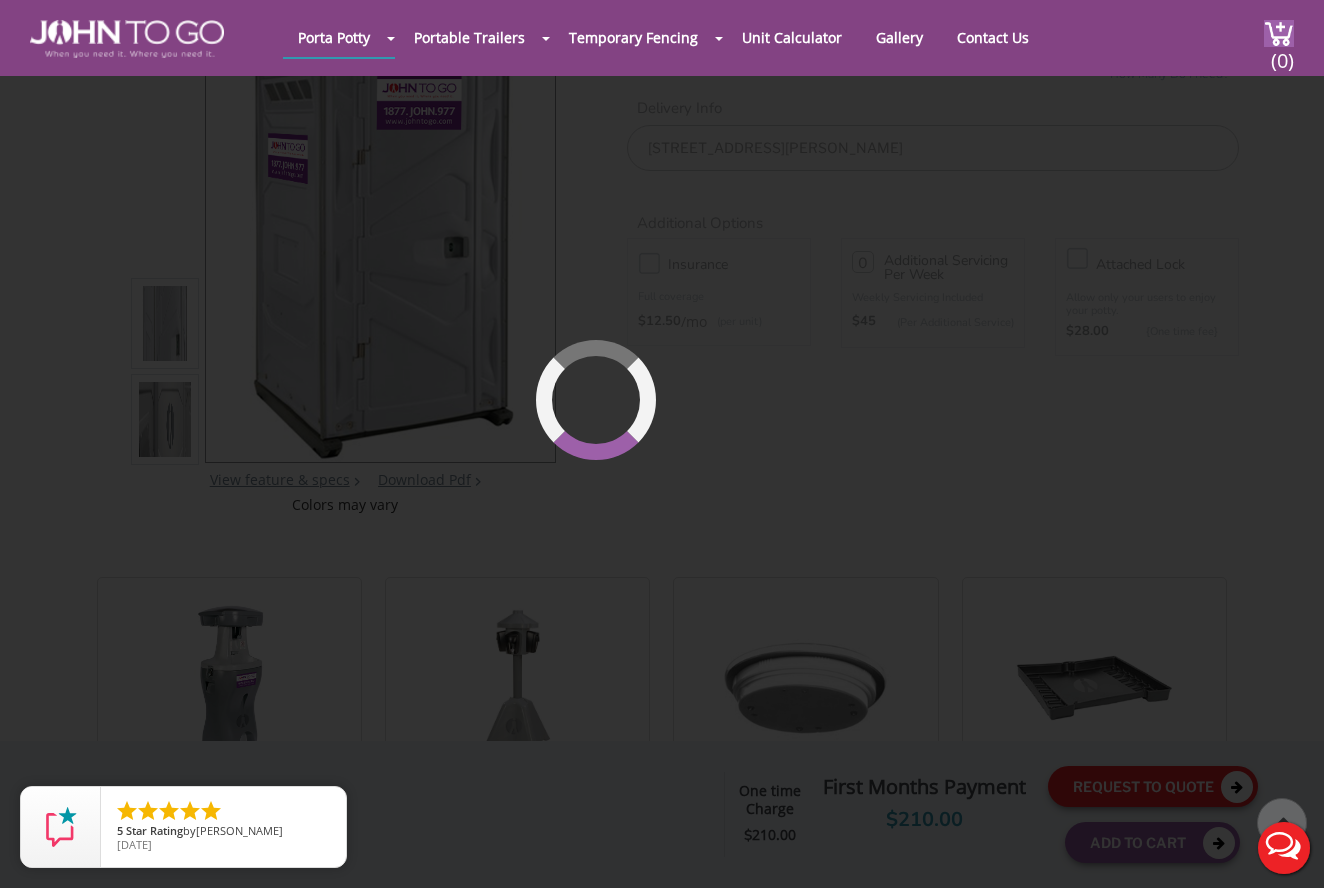 scroll, scrollTop: 206, scrollLeft: 0, axis: vertical 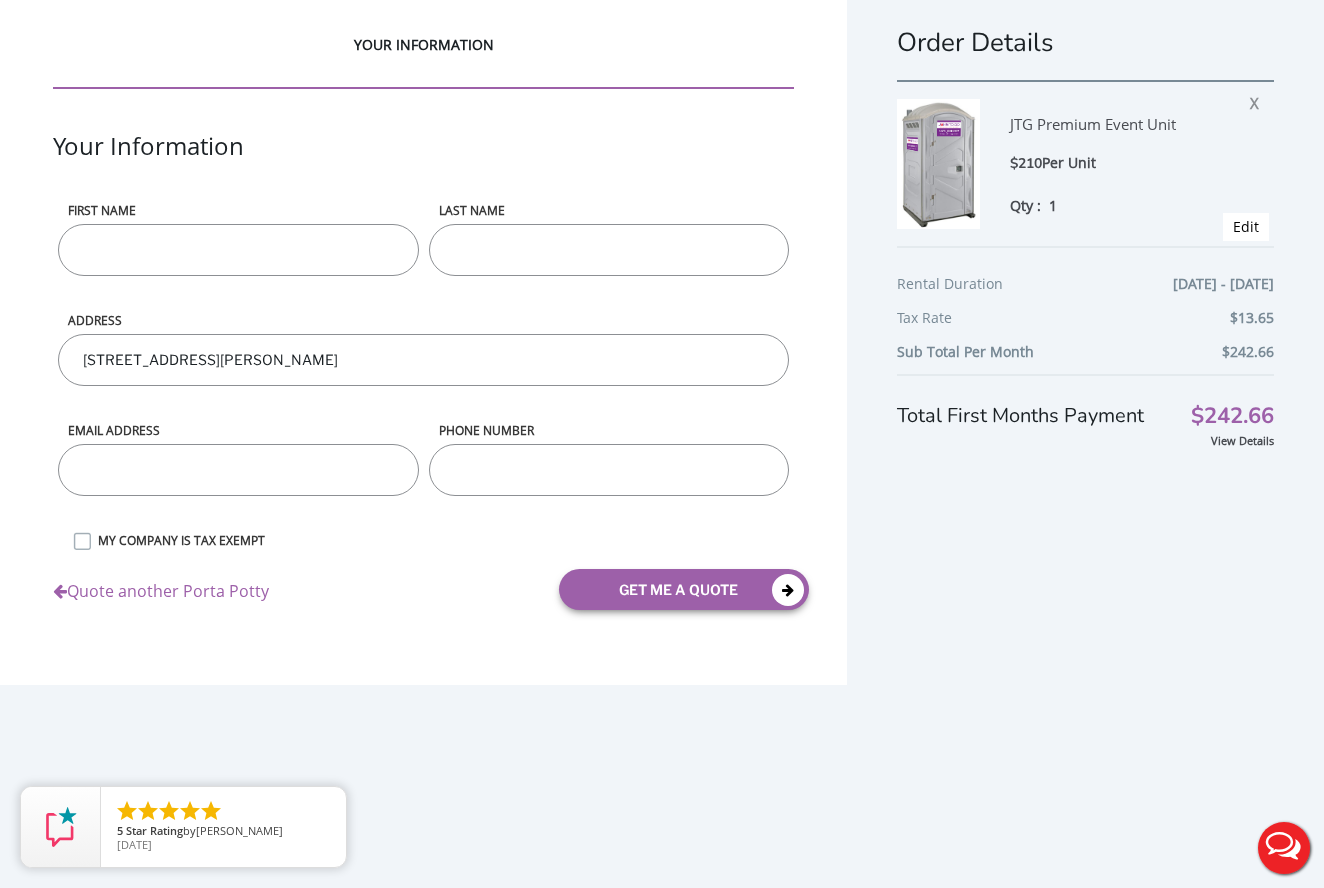 click on "Quote another Porta Potty" at bounding box center (161, 586) 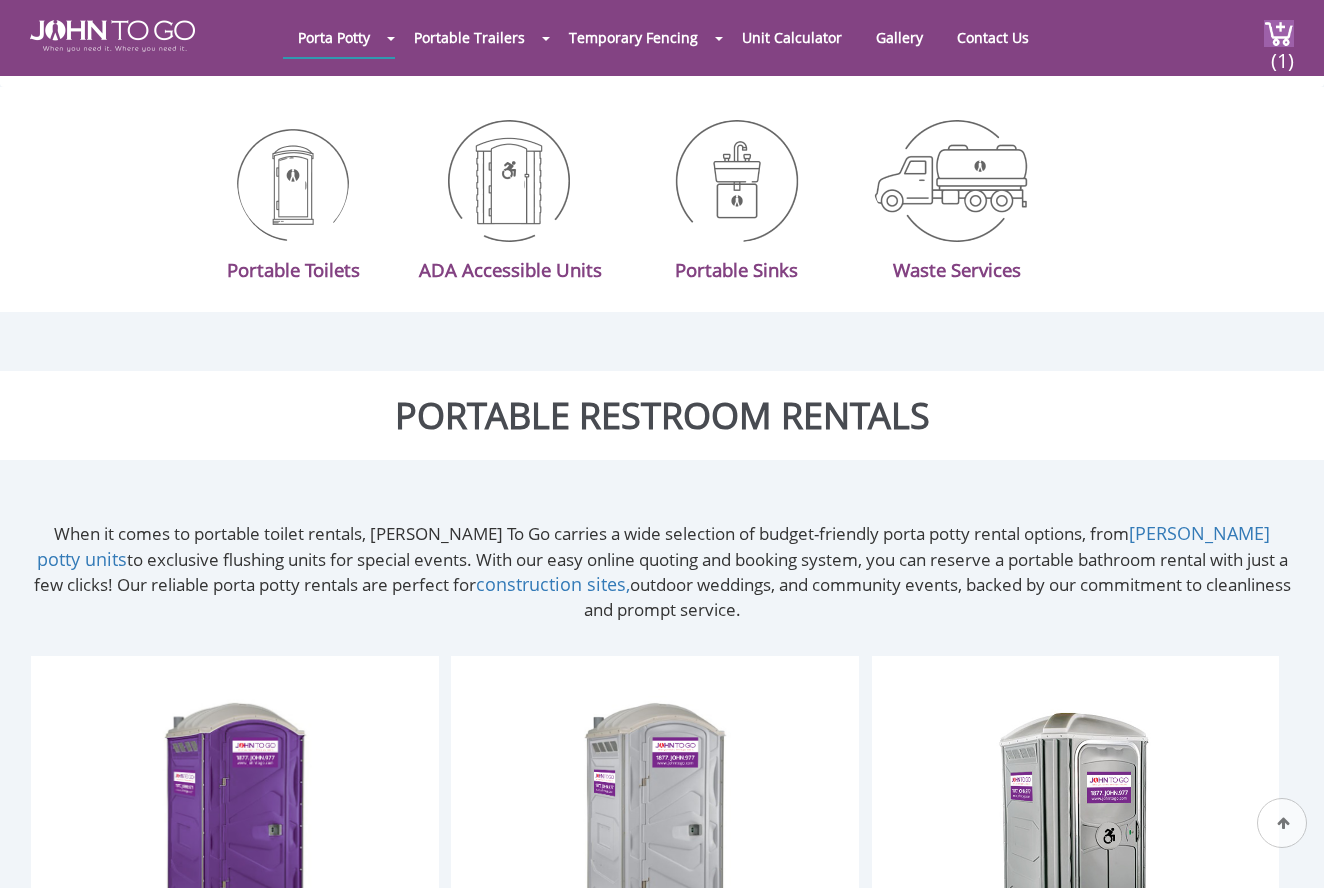scroll, scrollTop: 653, scrollLeft: 0, axis: vertical 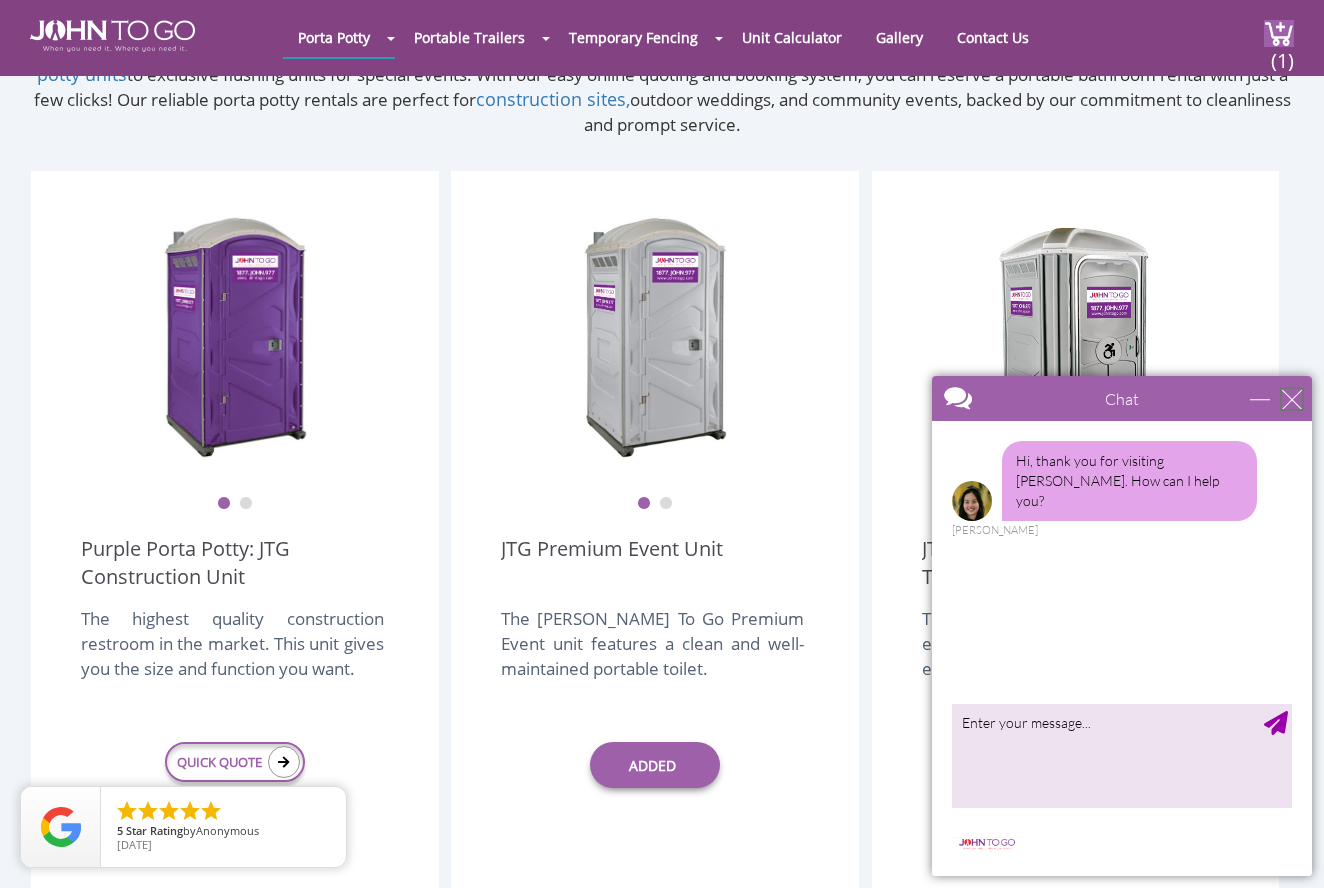 click at bounding box center [1292, 399] 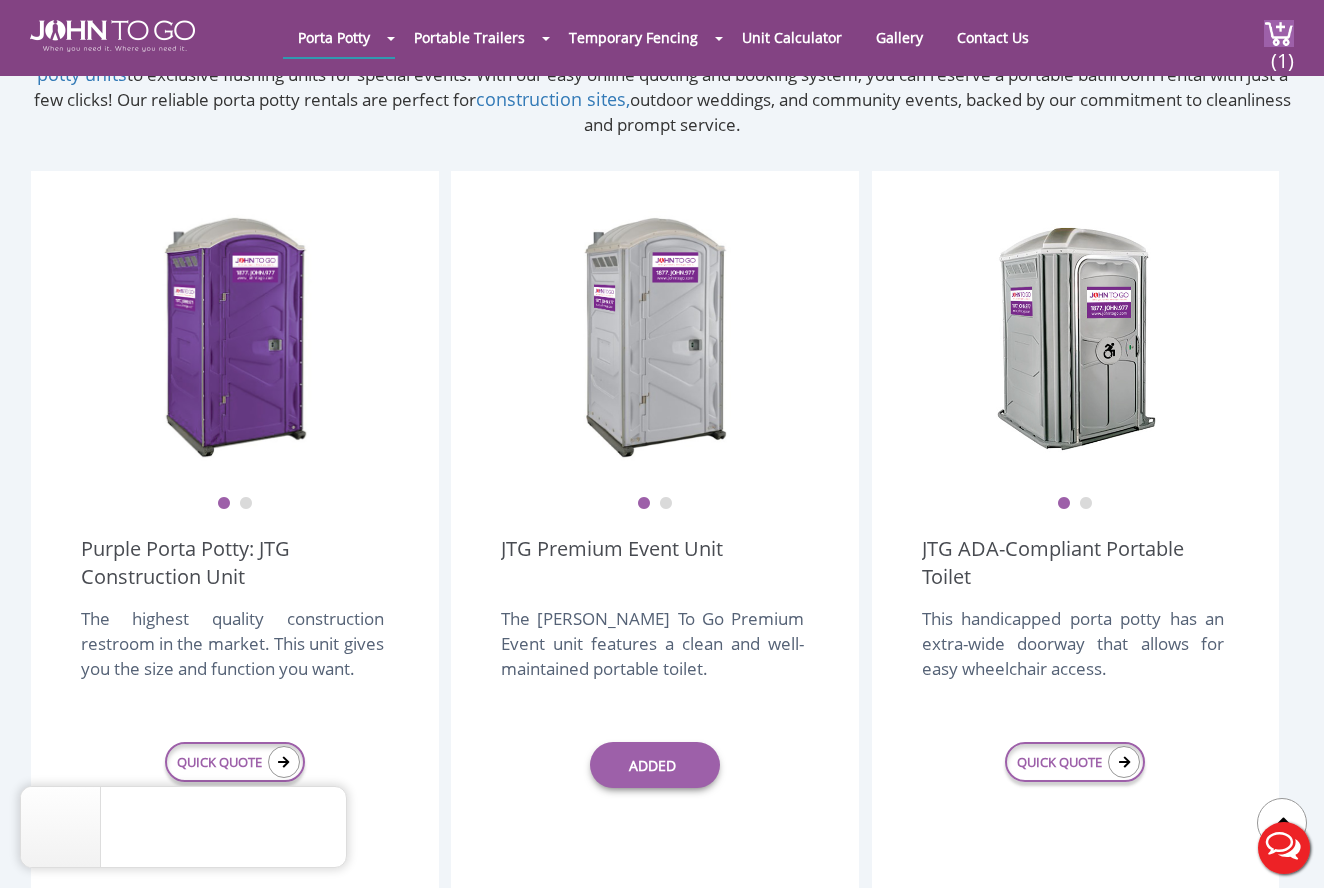 scroll, scrollTop: 0, scrollLeft: 0, axis: both 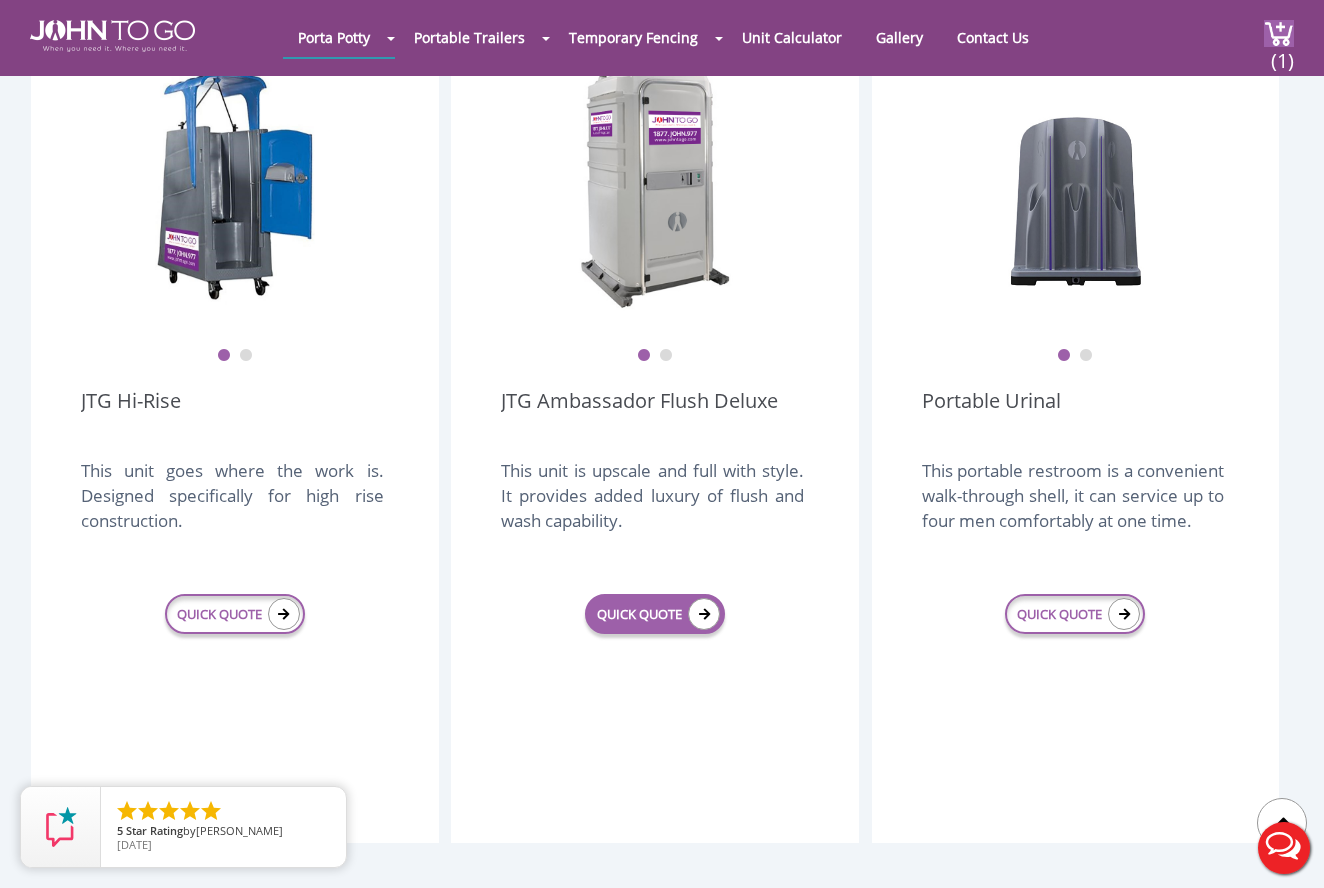 click at bounding box center [704, 614] 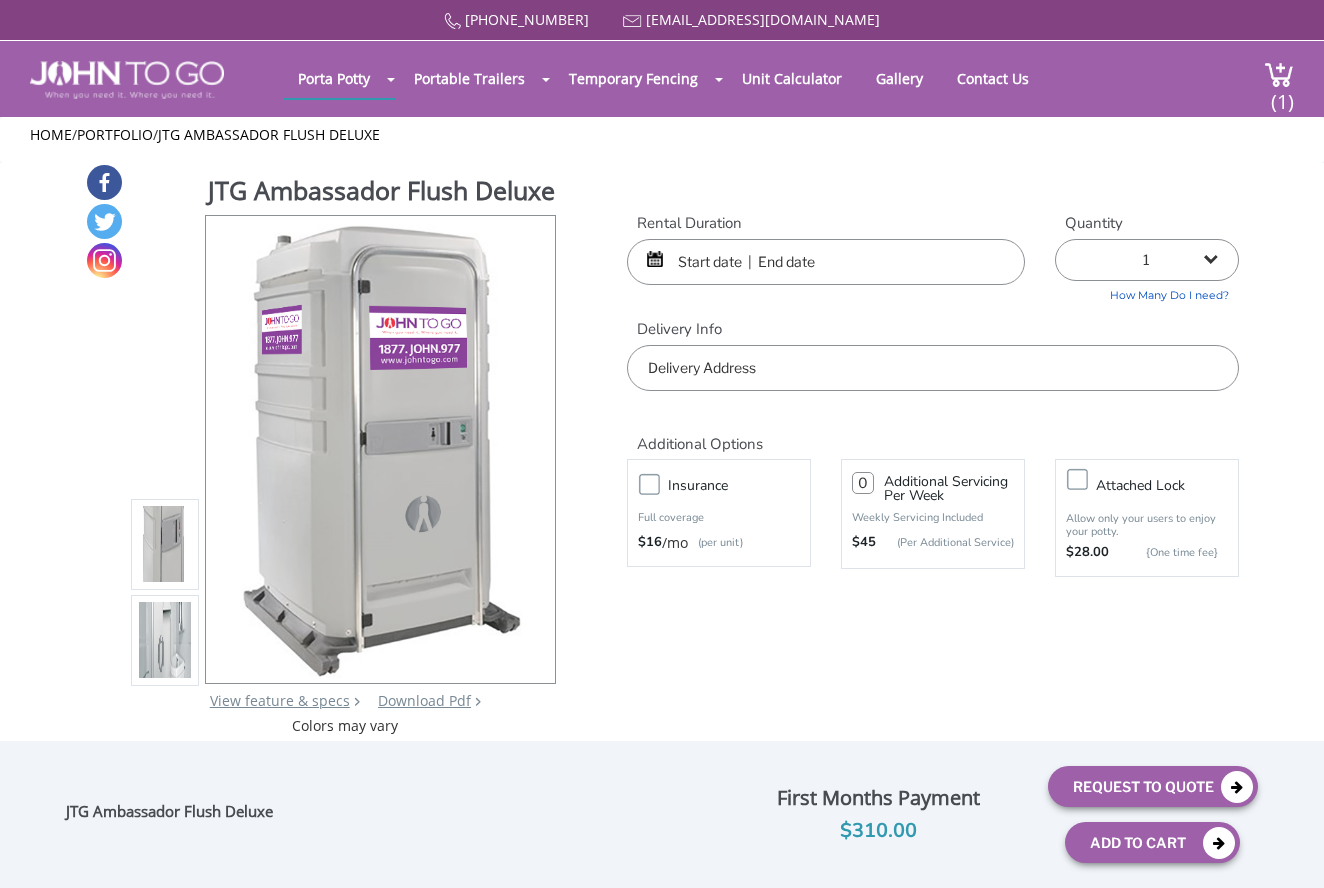 scroll, scrollTop: 0, scrollLeft: 0, axis: both 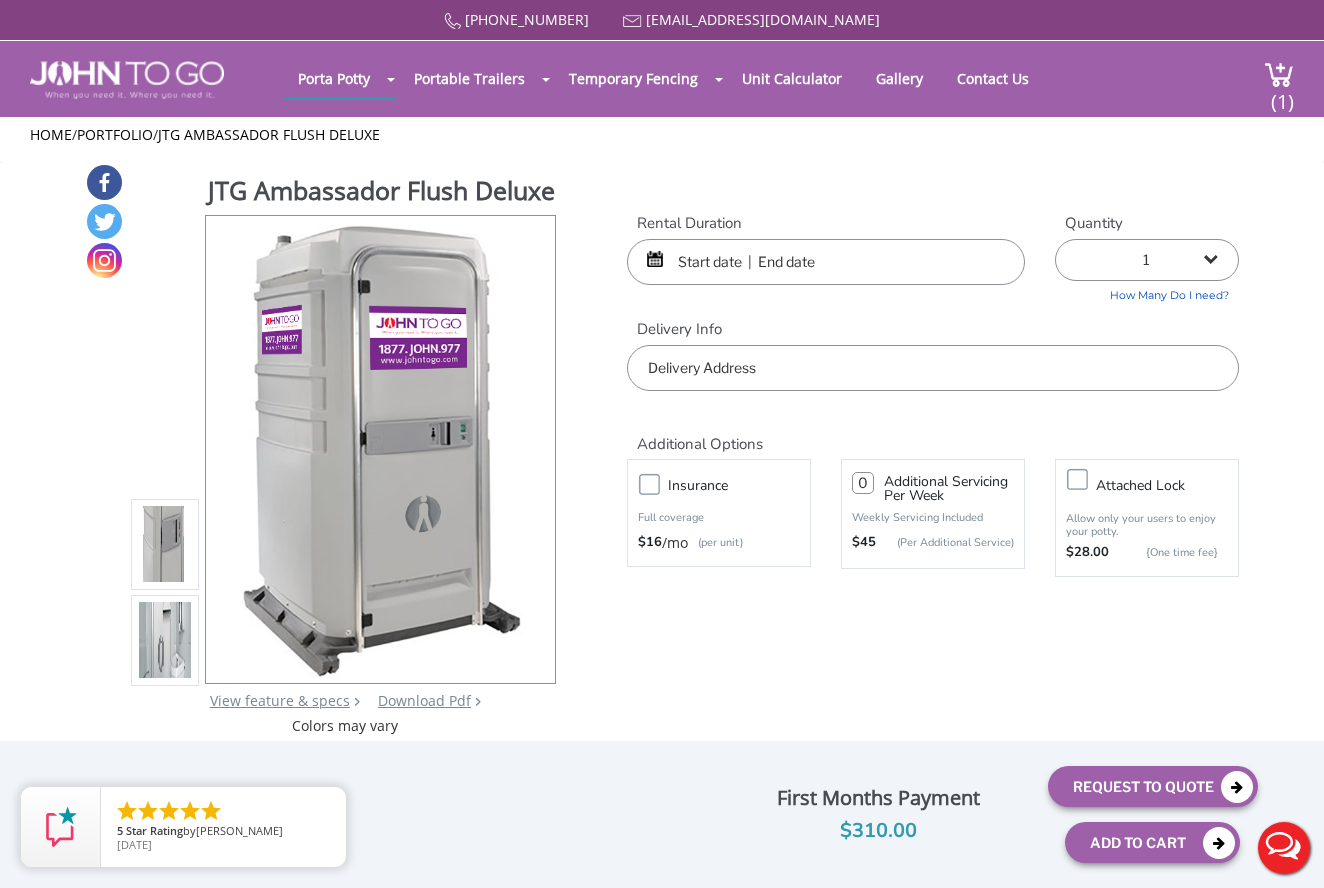click at bounding box center (826, 262) 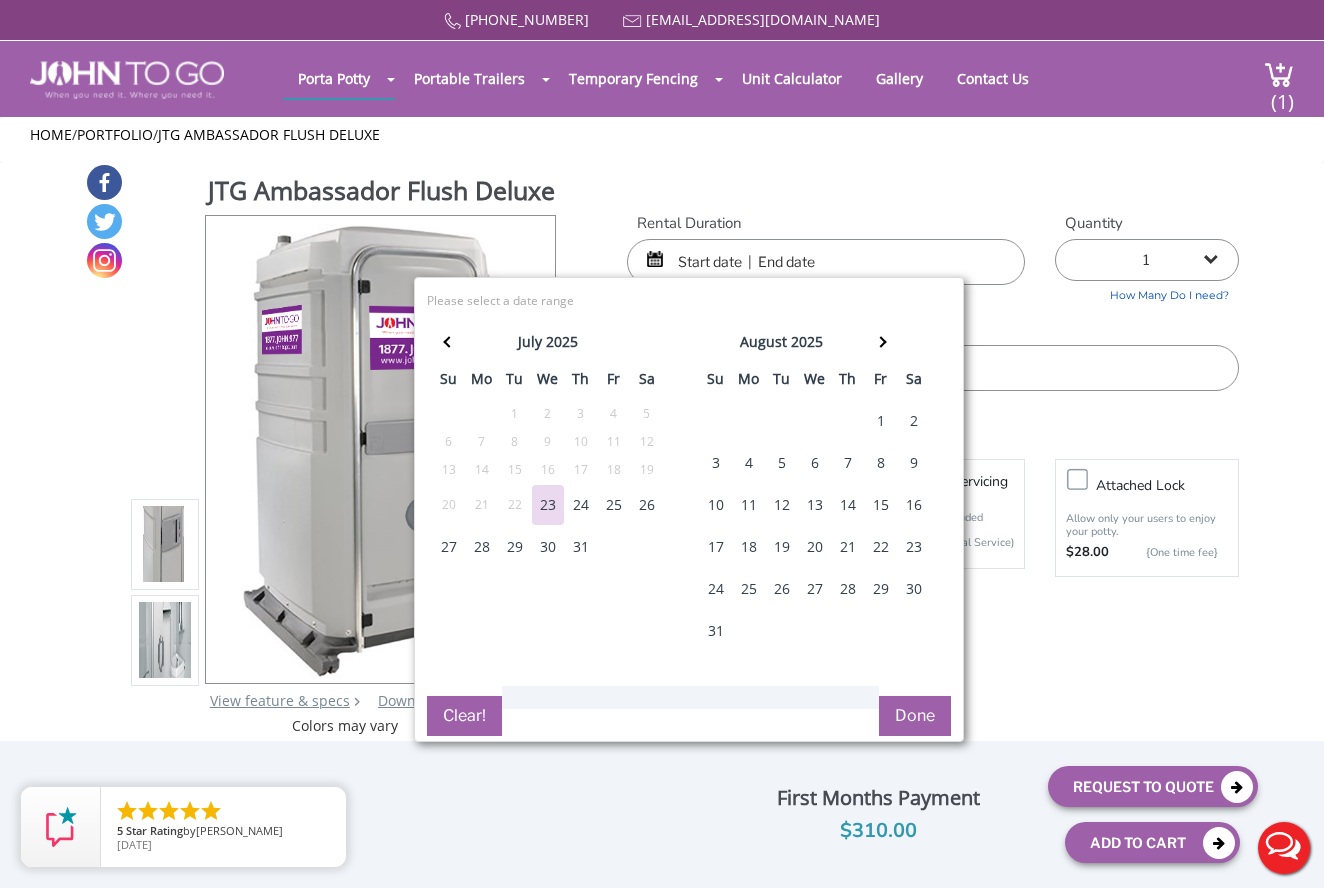 click on "2" at bounding box center (914, 421) 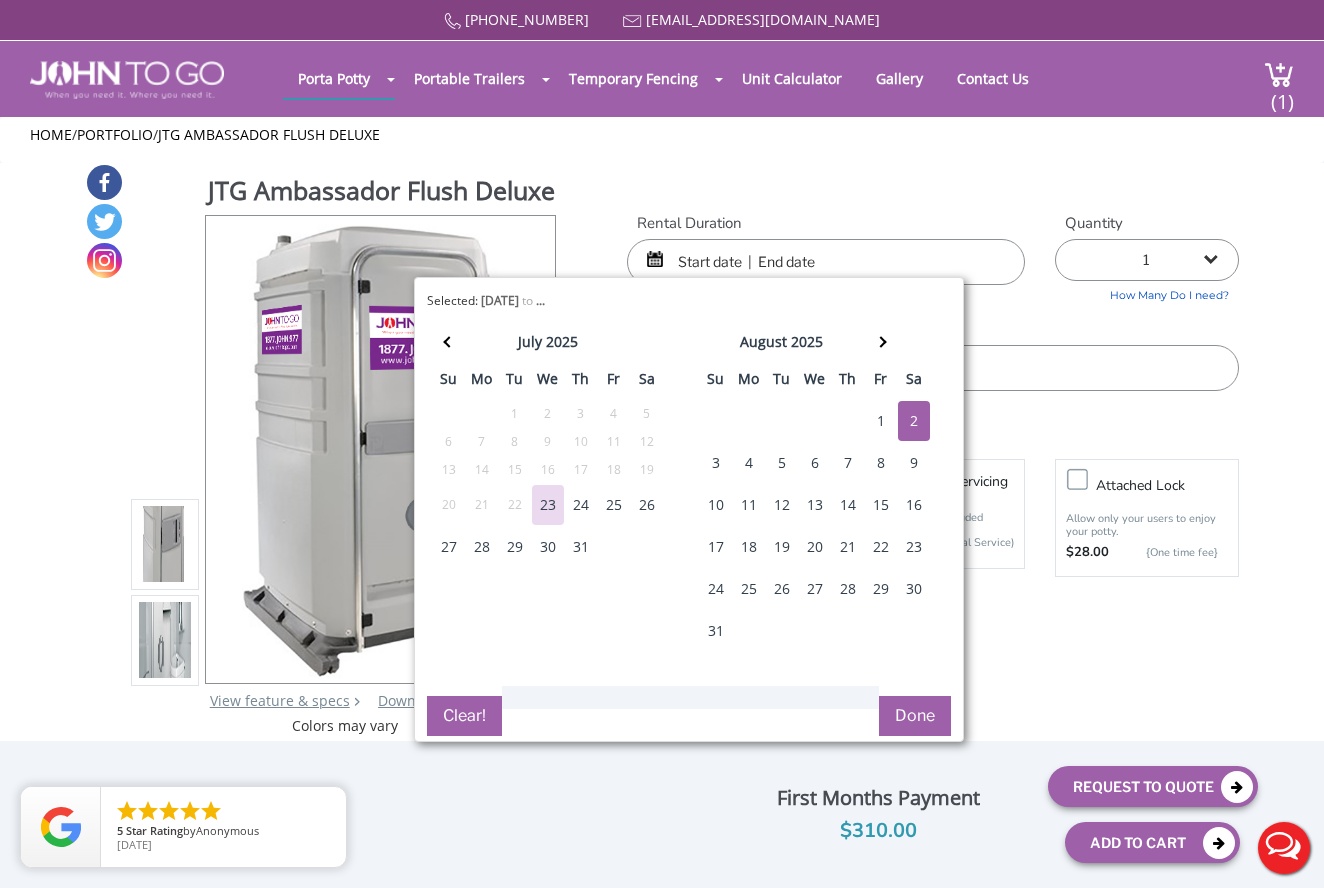 click on "2" at bounding box center (914, 421) 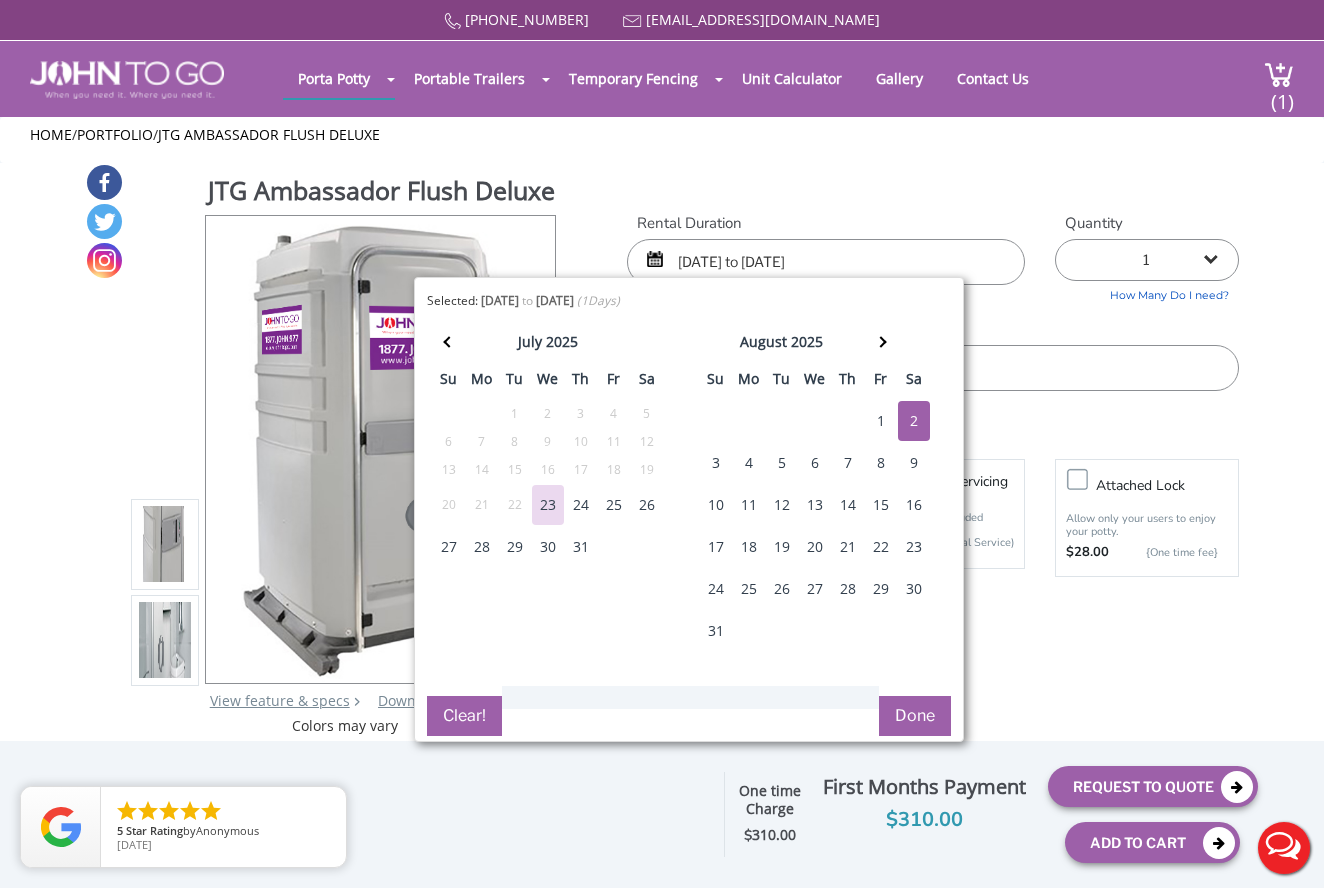 click on "Done" at bounding box center [915, 716] 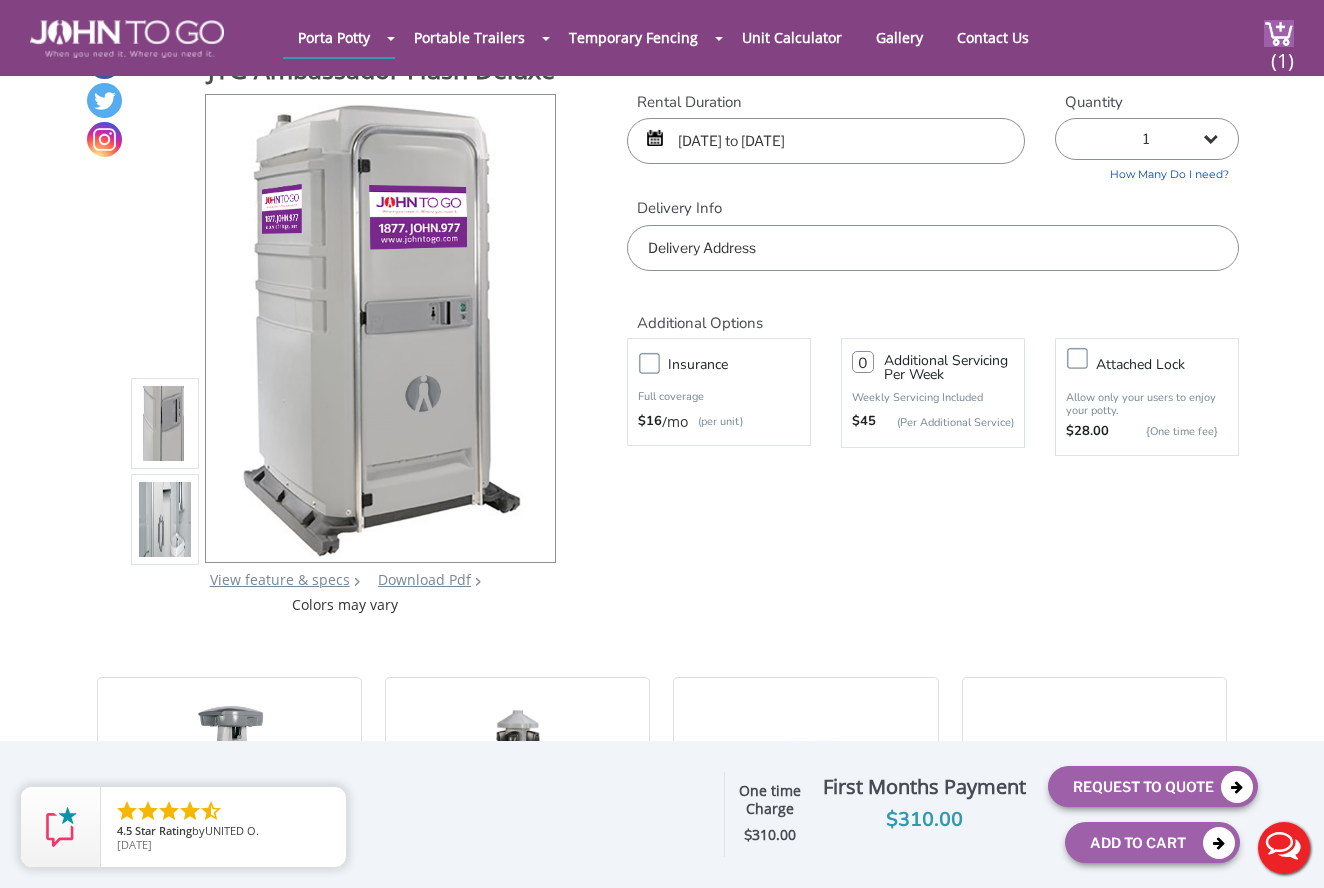 scroll, scrollTop: 48, scrollLeft: 0, axis: vertical 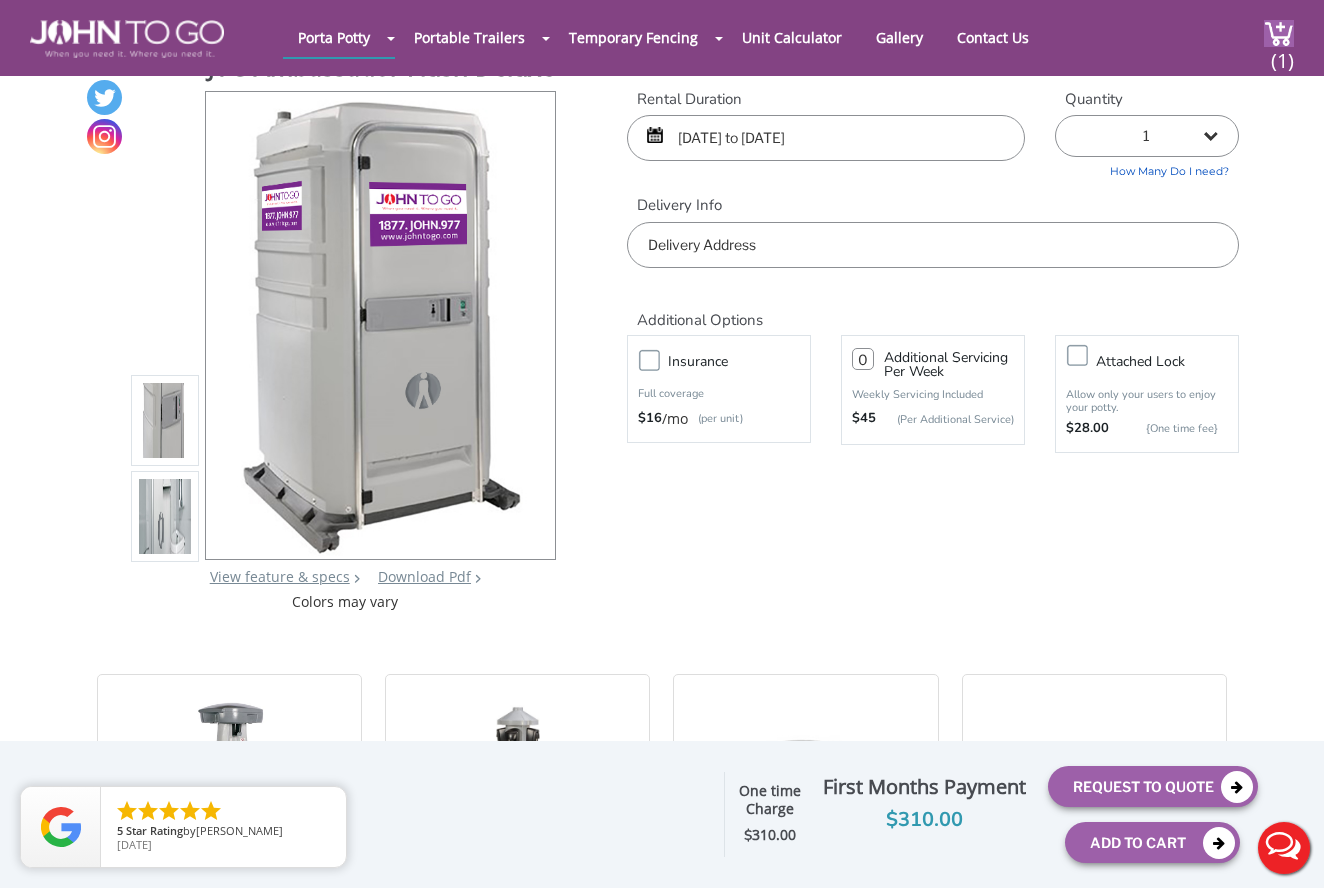 click at bounding box center (165, 425) 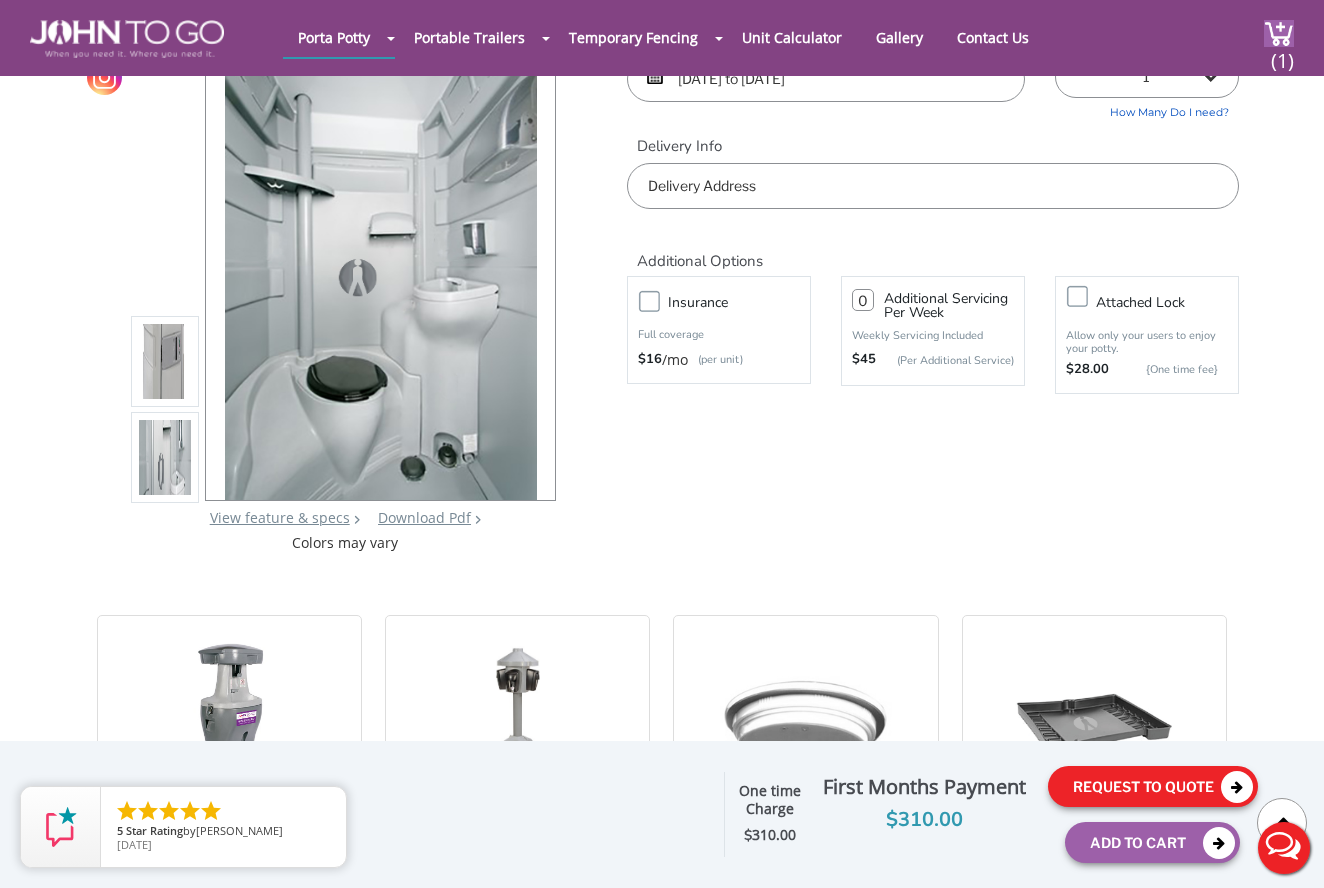 scroll, scrollTop: 106, scrollLeft: 0, axis: vertical 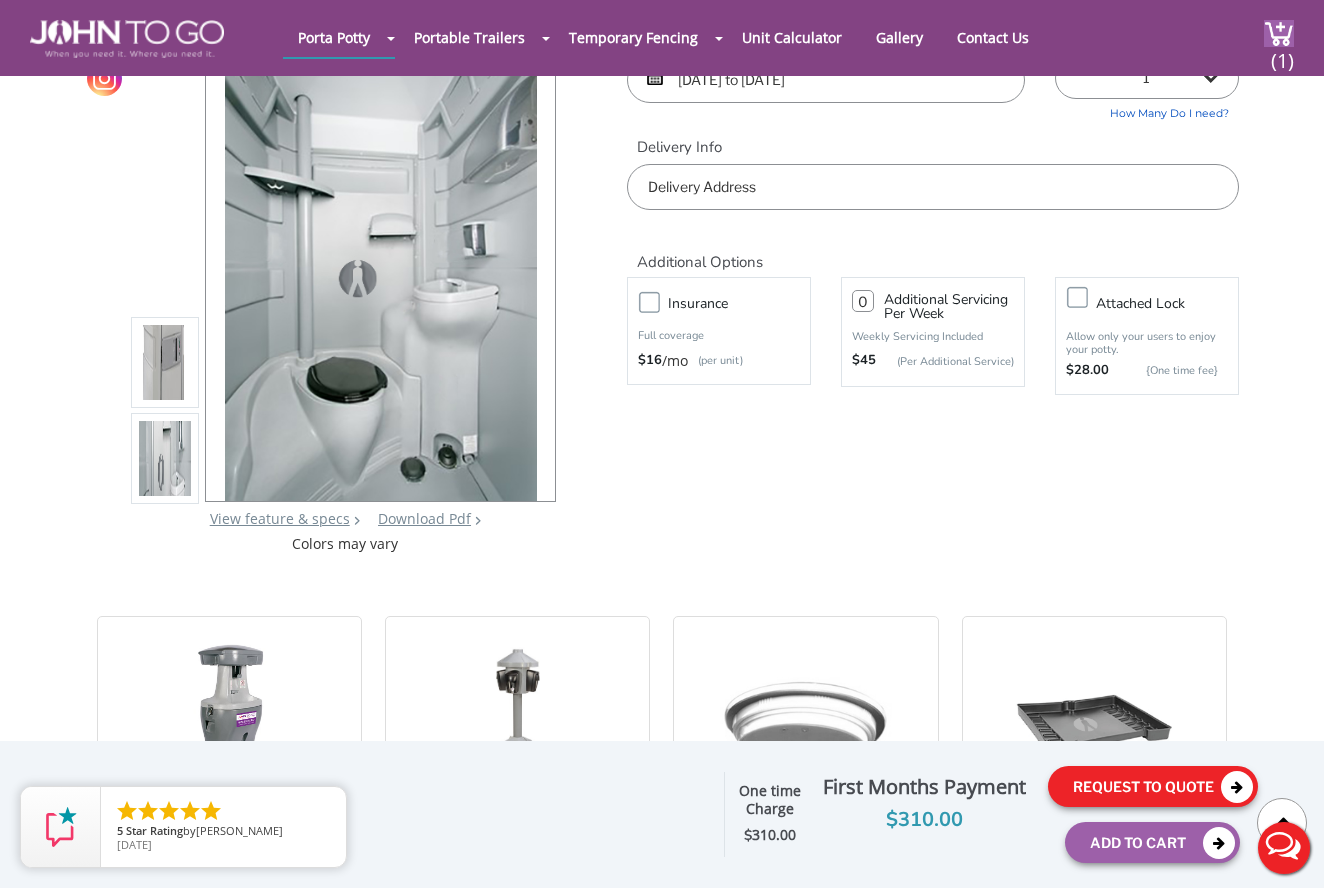 click at bounding box center (1237, 787) 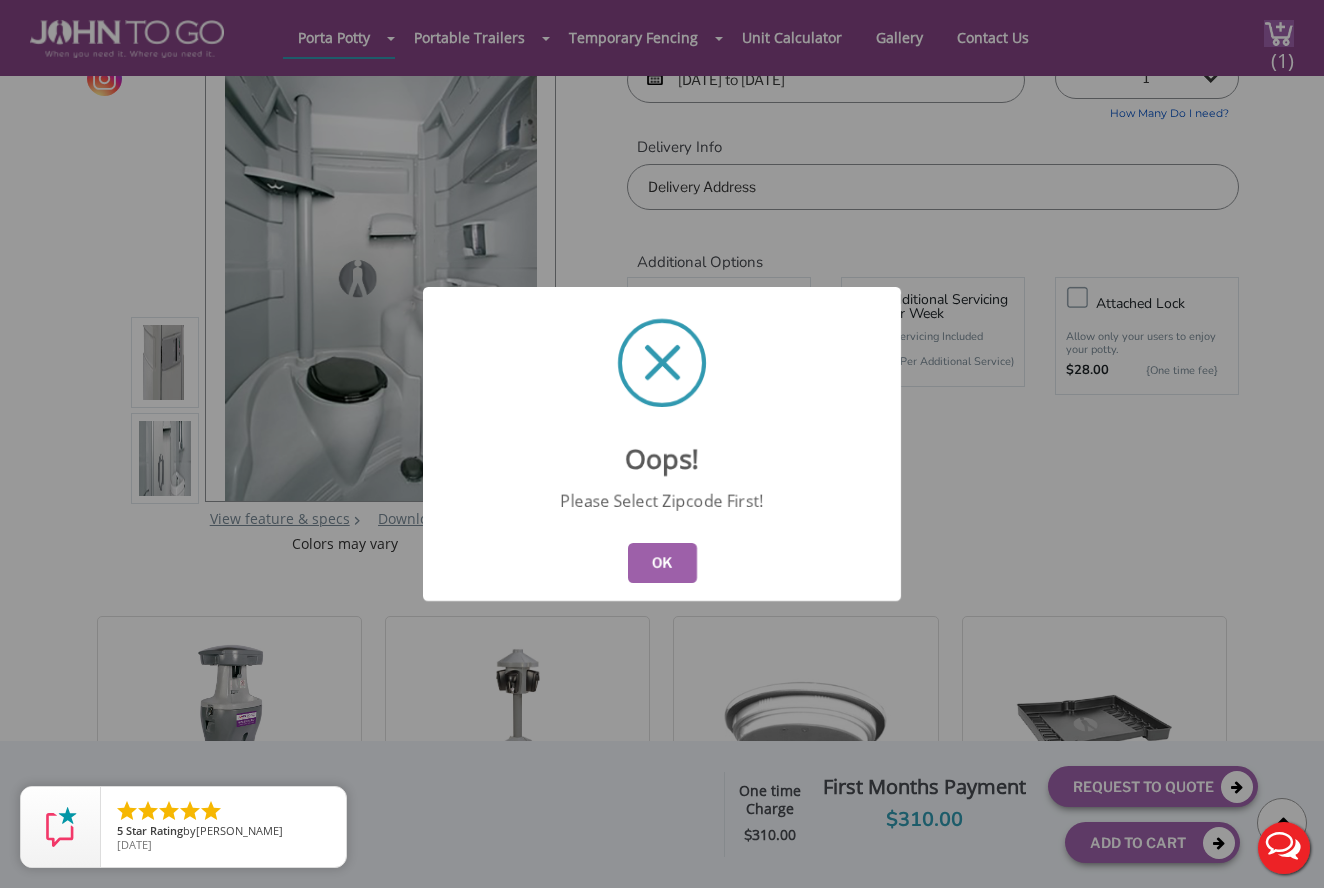 scroll, scrollTop: 156, scrollLeft: 0, axis: vertical 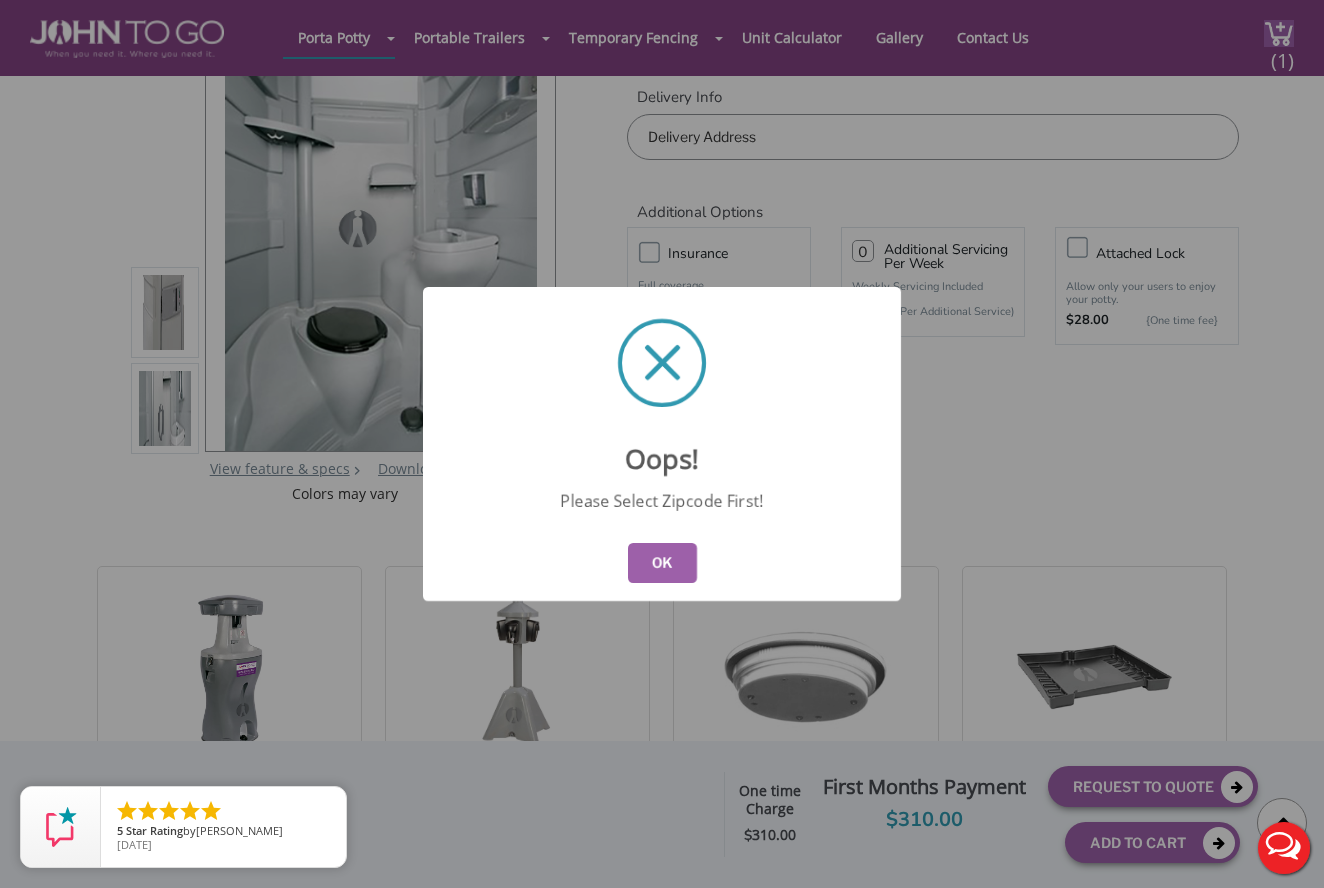 click on "OK" at bounding box center (662, 563) 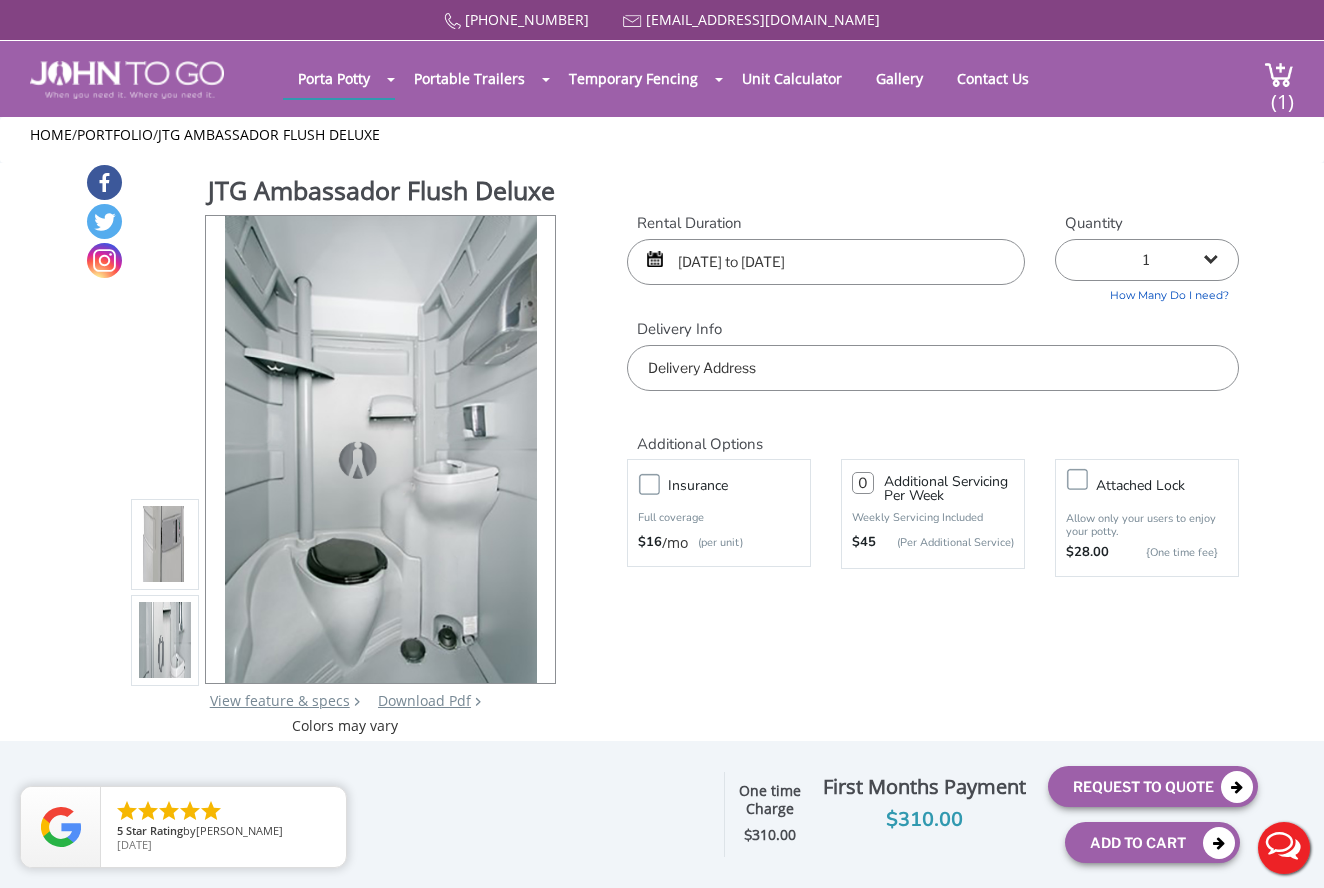 scroll, scrollTop: 0, scrollLeft: 0, axis: both 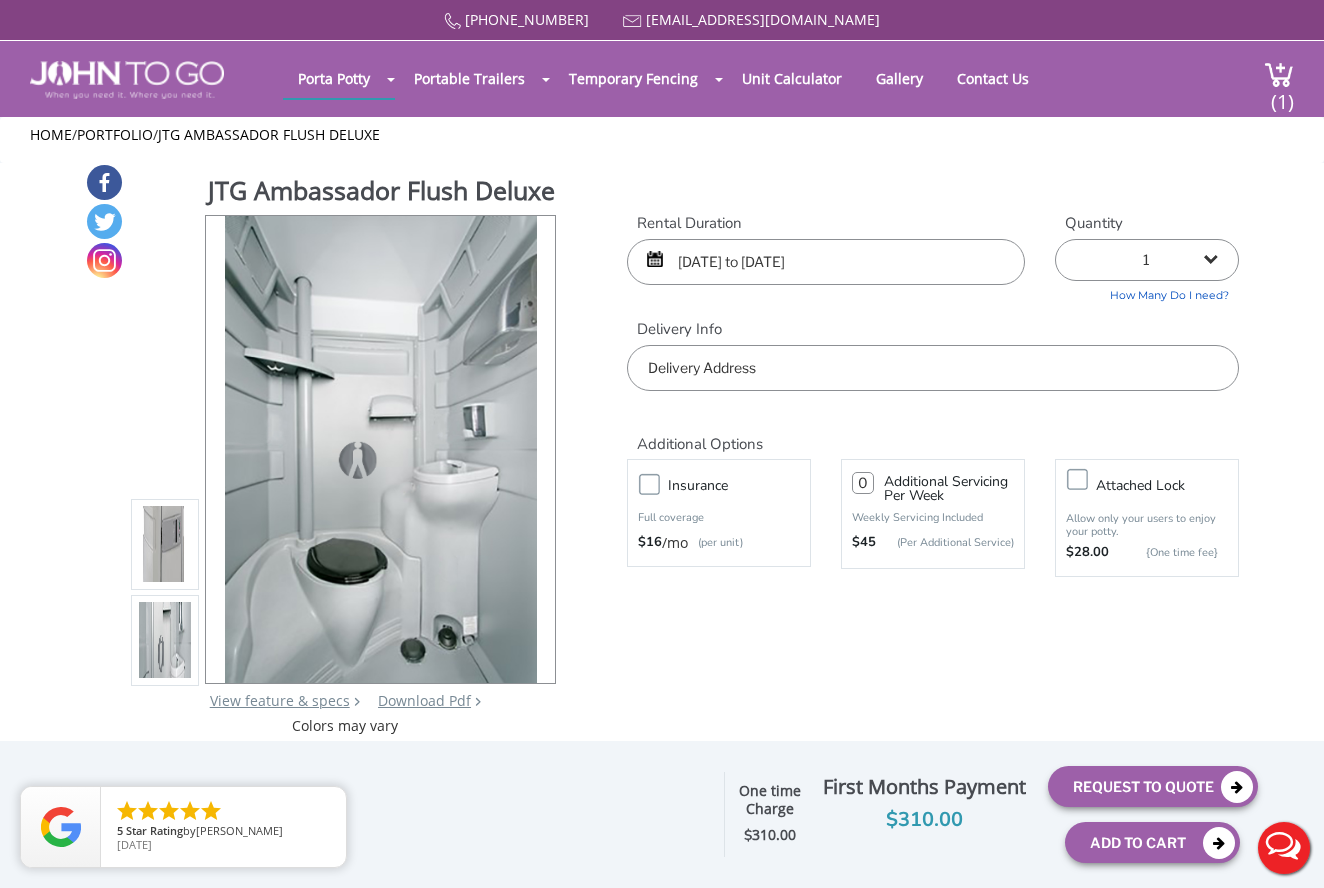click at bounding box center (932, 368) 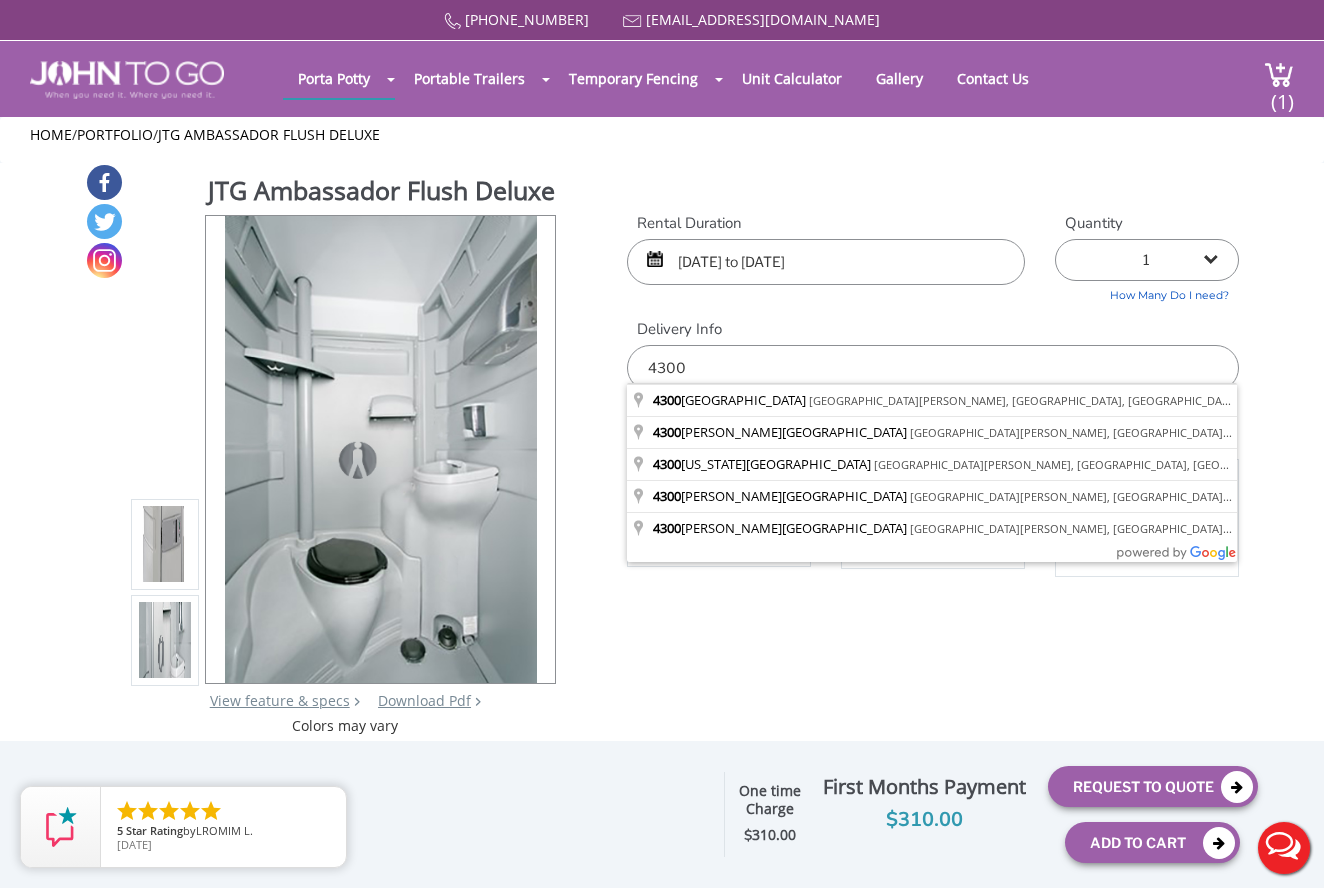 scroll, scrollTop: 4, scrollLeft: 0, axis: vertical 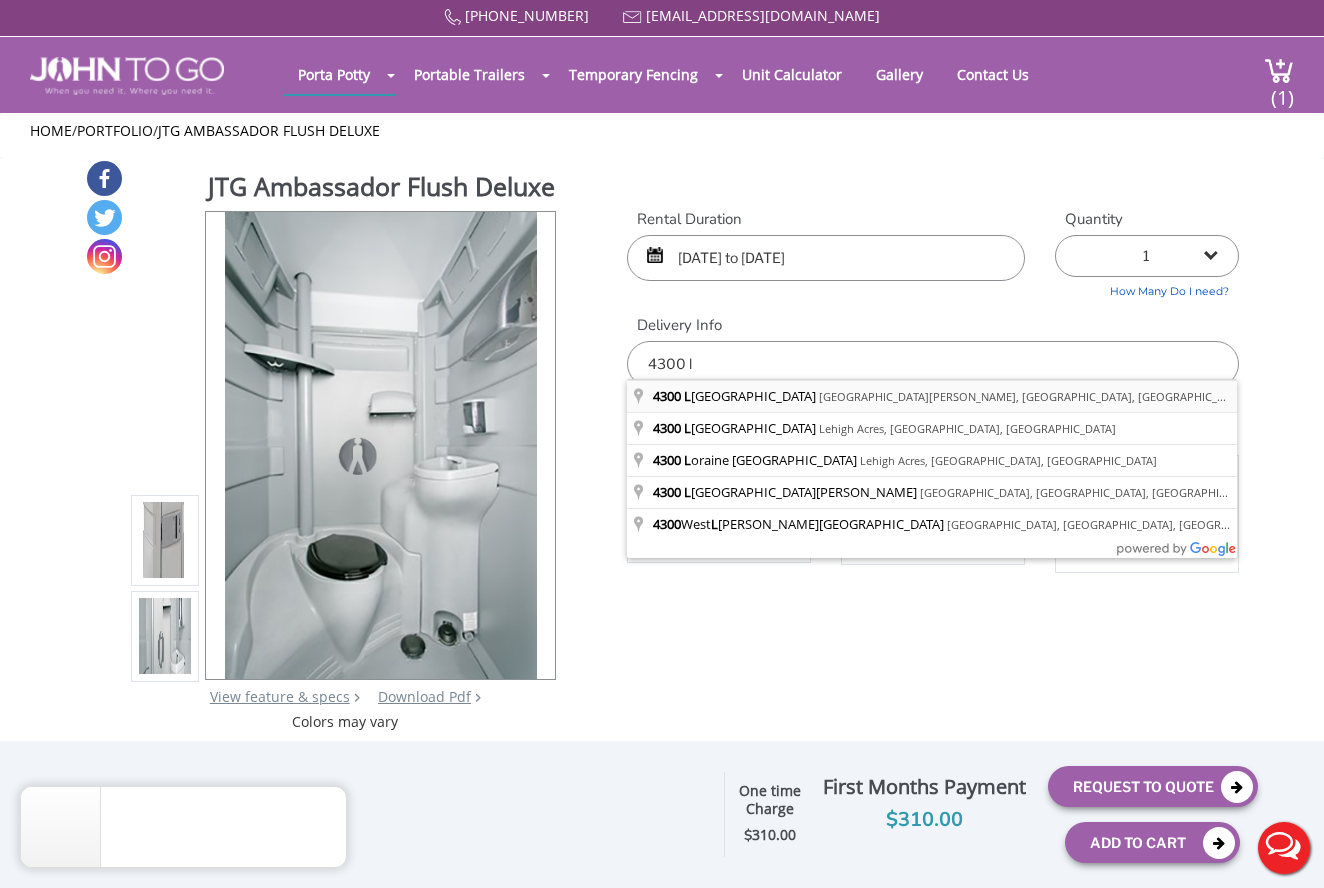 type on "4300 Lexington Avenue, Fort Myers, FL, USA" 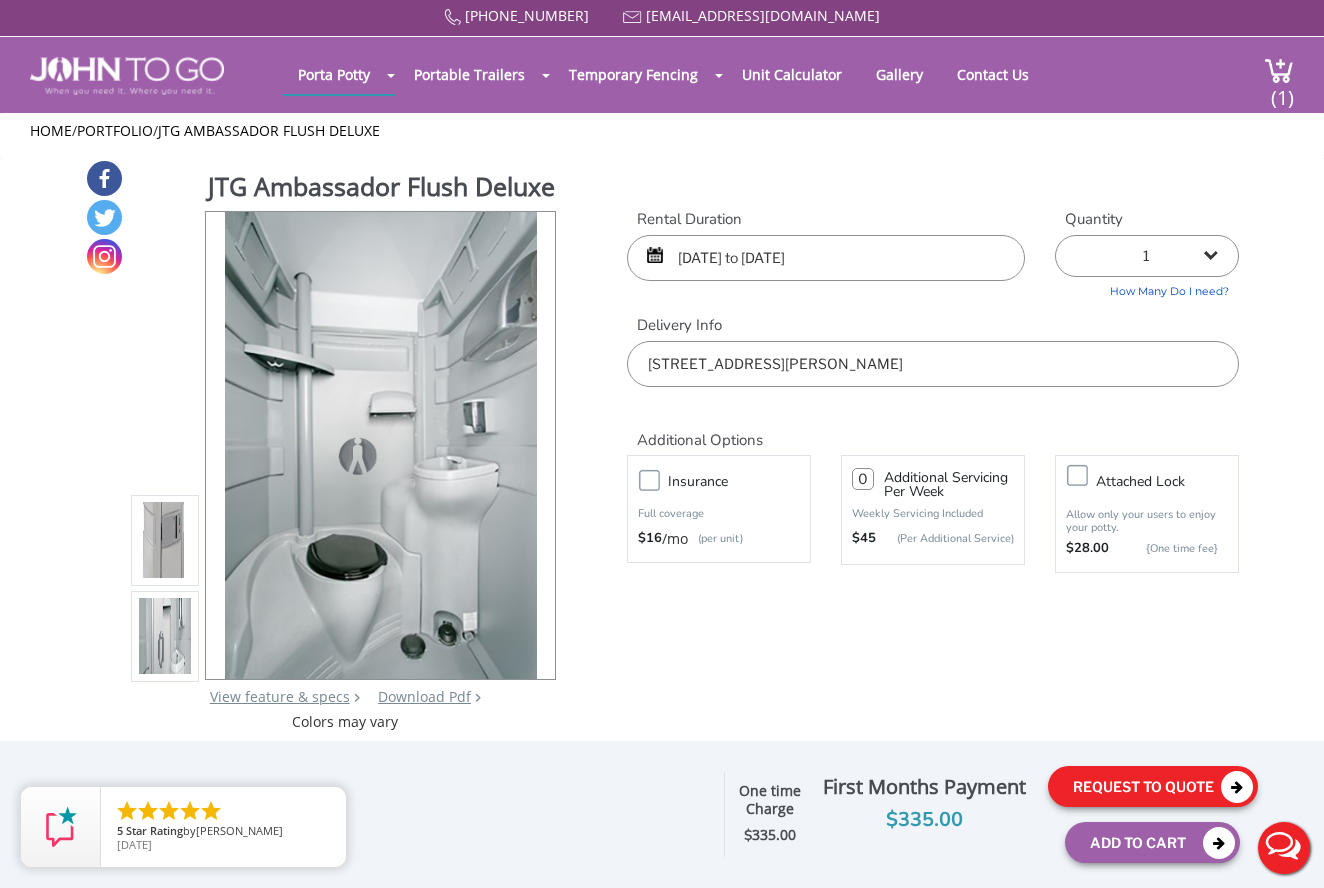 click on "Request To Quote" at bounding box center [1153, 786] 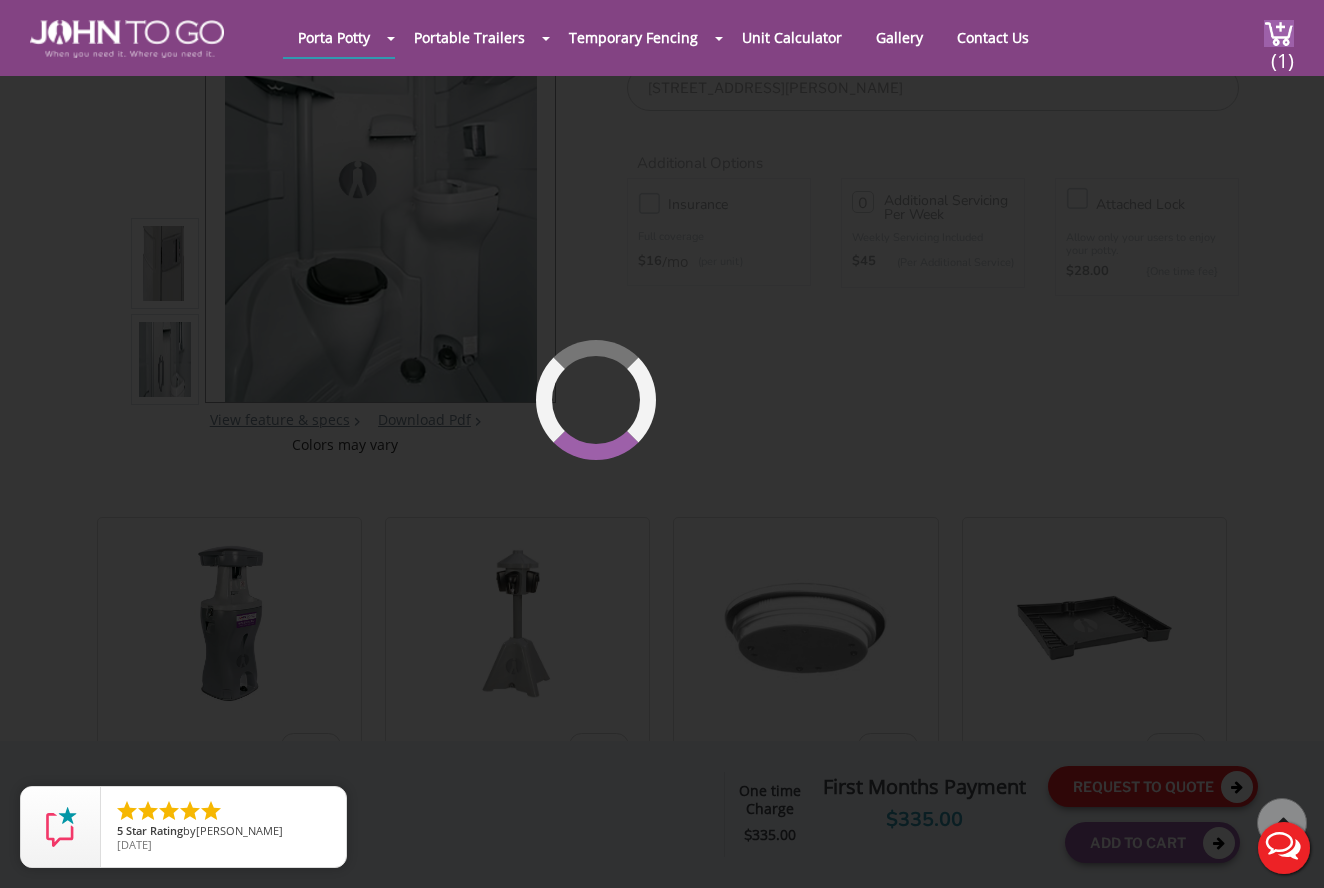 scroll, scrollTop: 206, scrollLeft: 0, axis: vertical 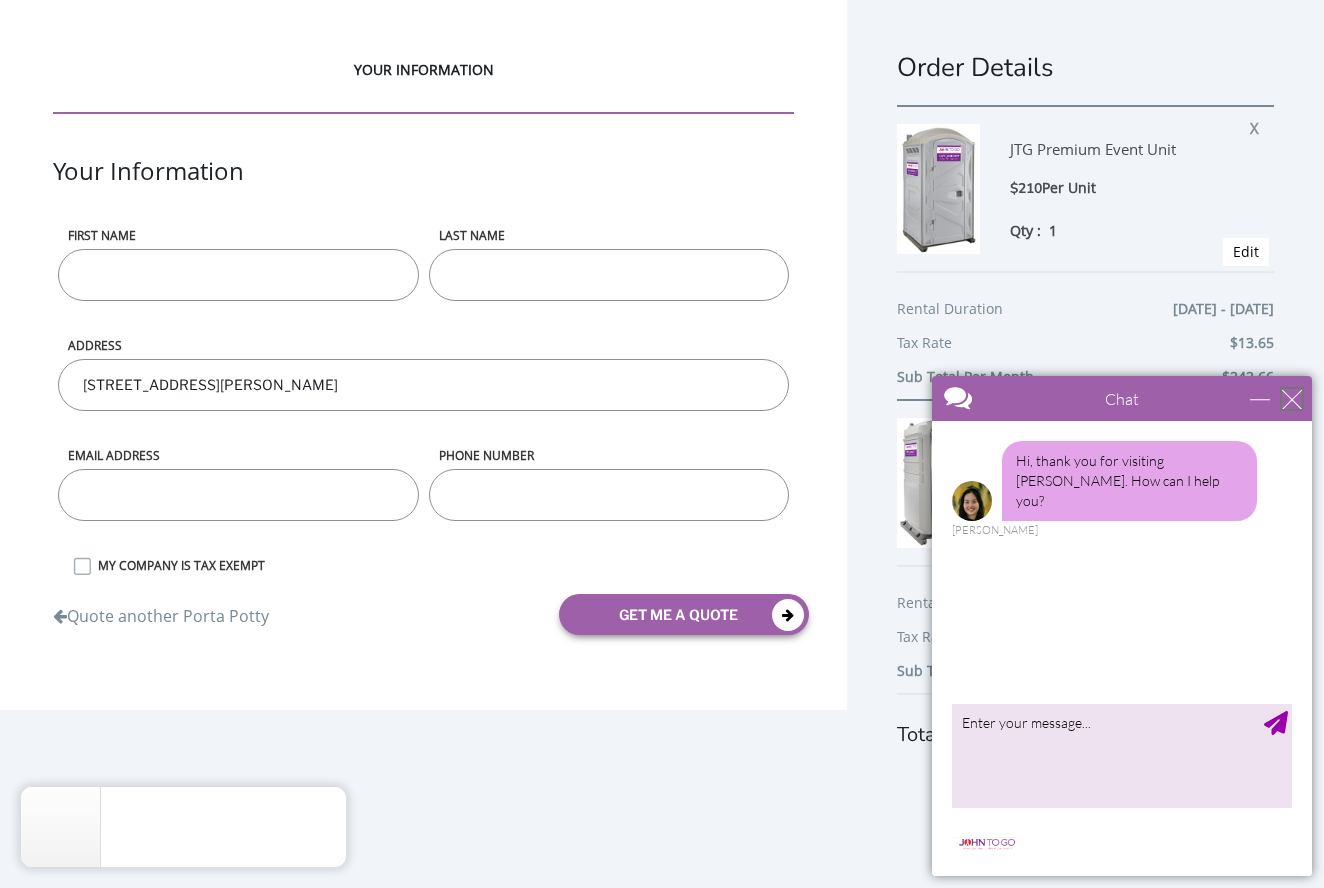 click at bounding box center [1292, 399] 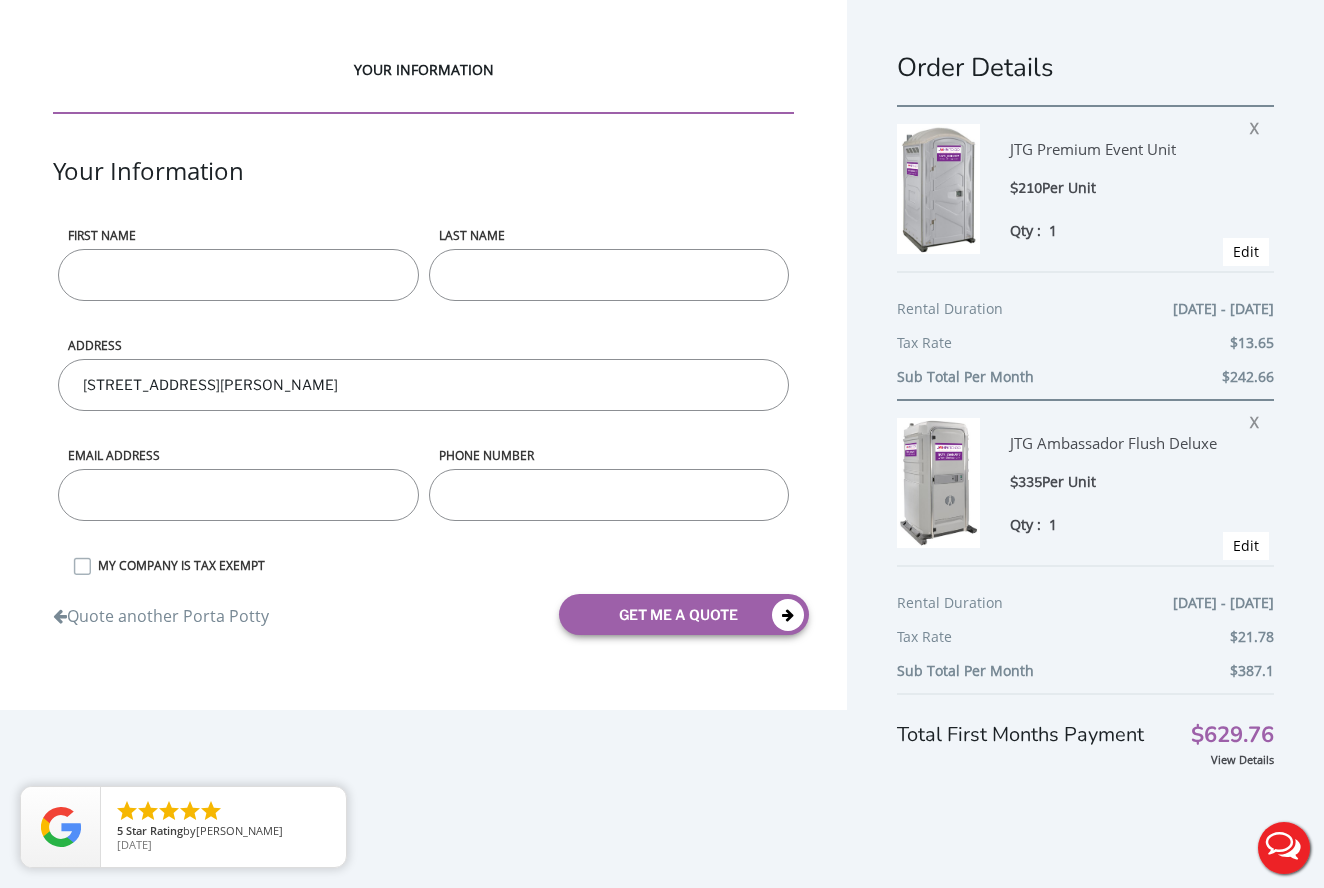 scroll, scrollTop: 0, scrollLeft: 0, axis: both 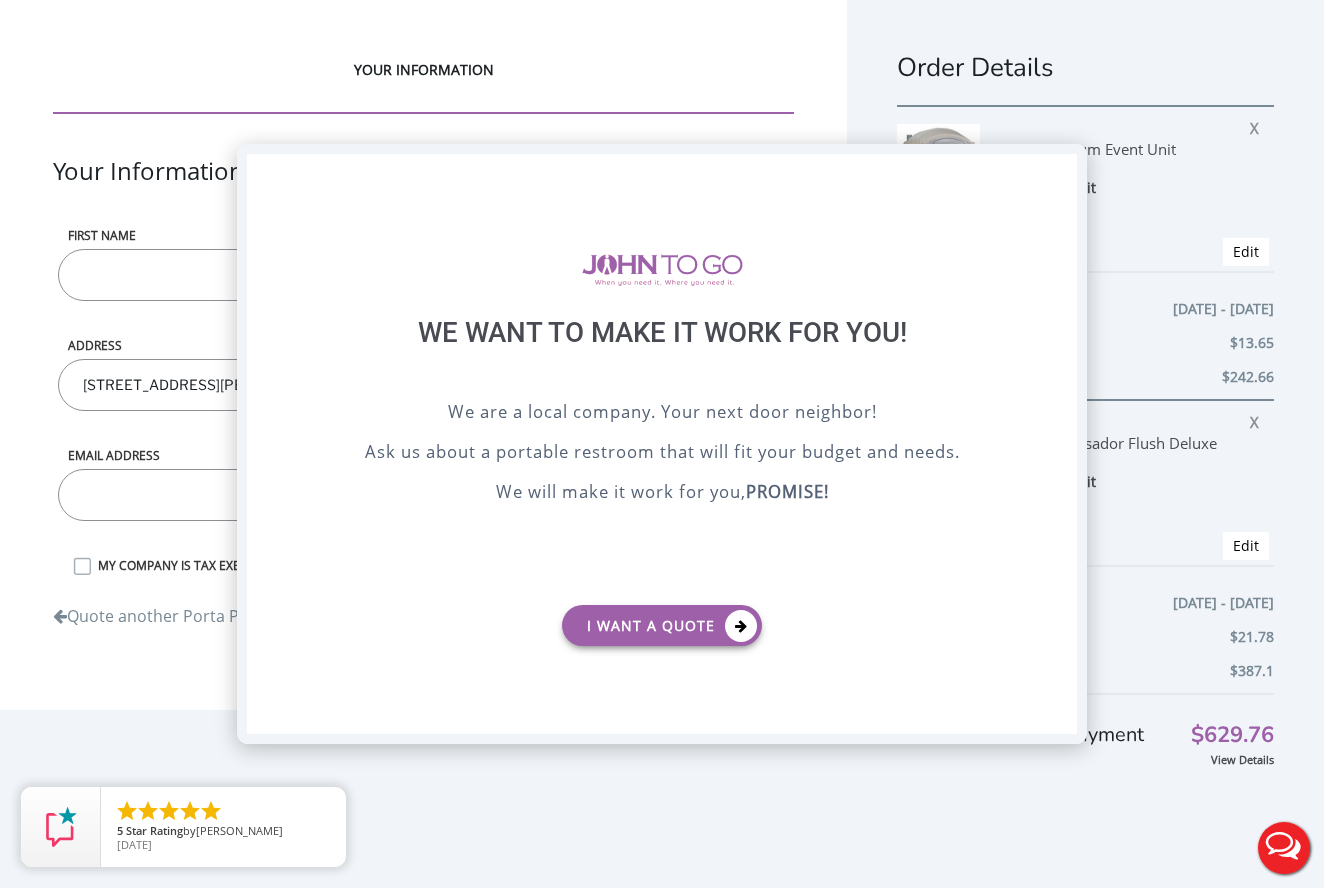 click on "X" at bounding box center [1061, 171] 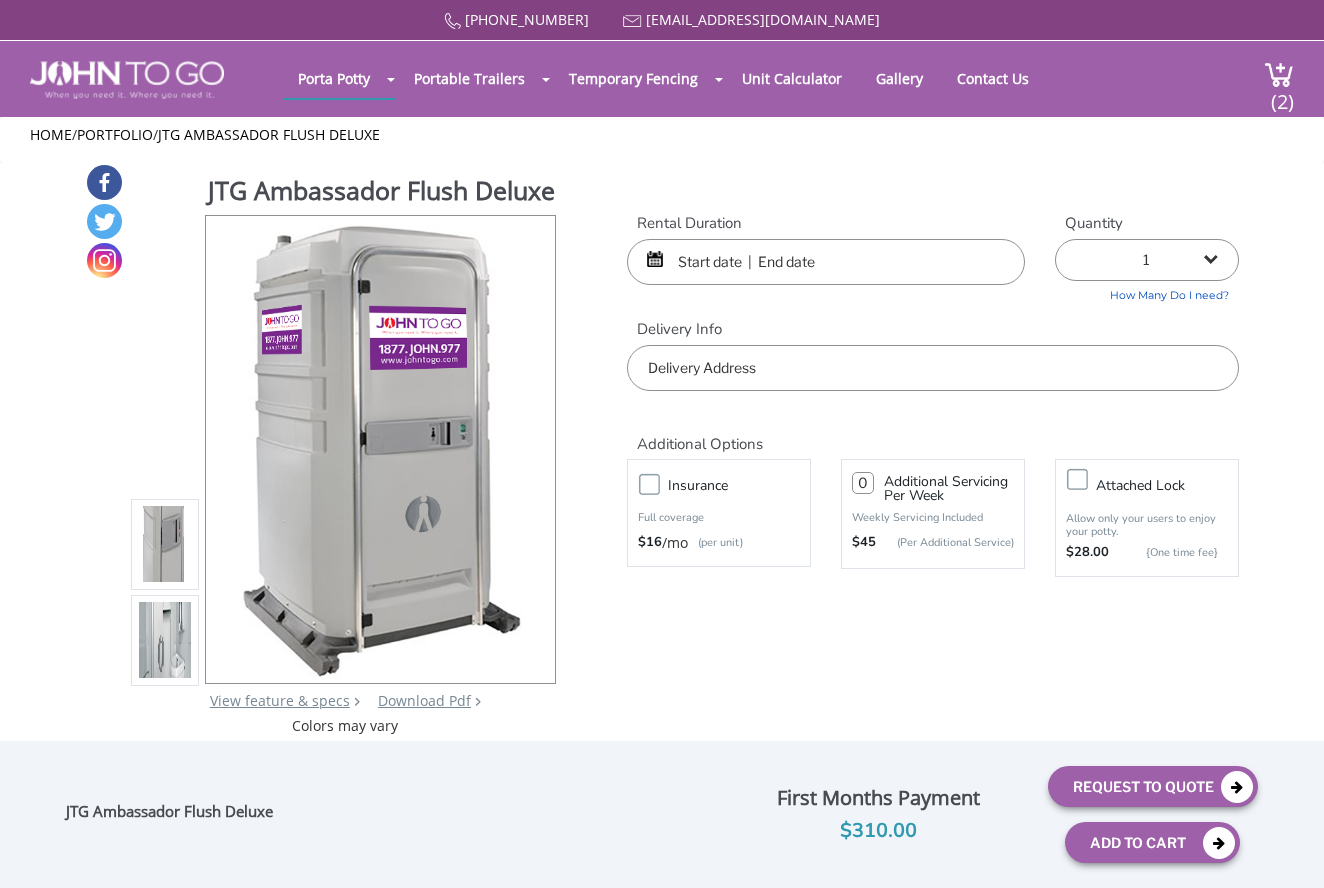 scroll, scrollTop: 206, scrollLeft: 0, axis: vertical 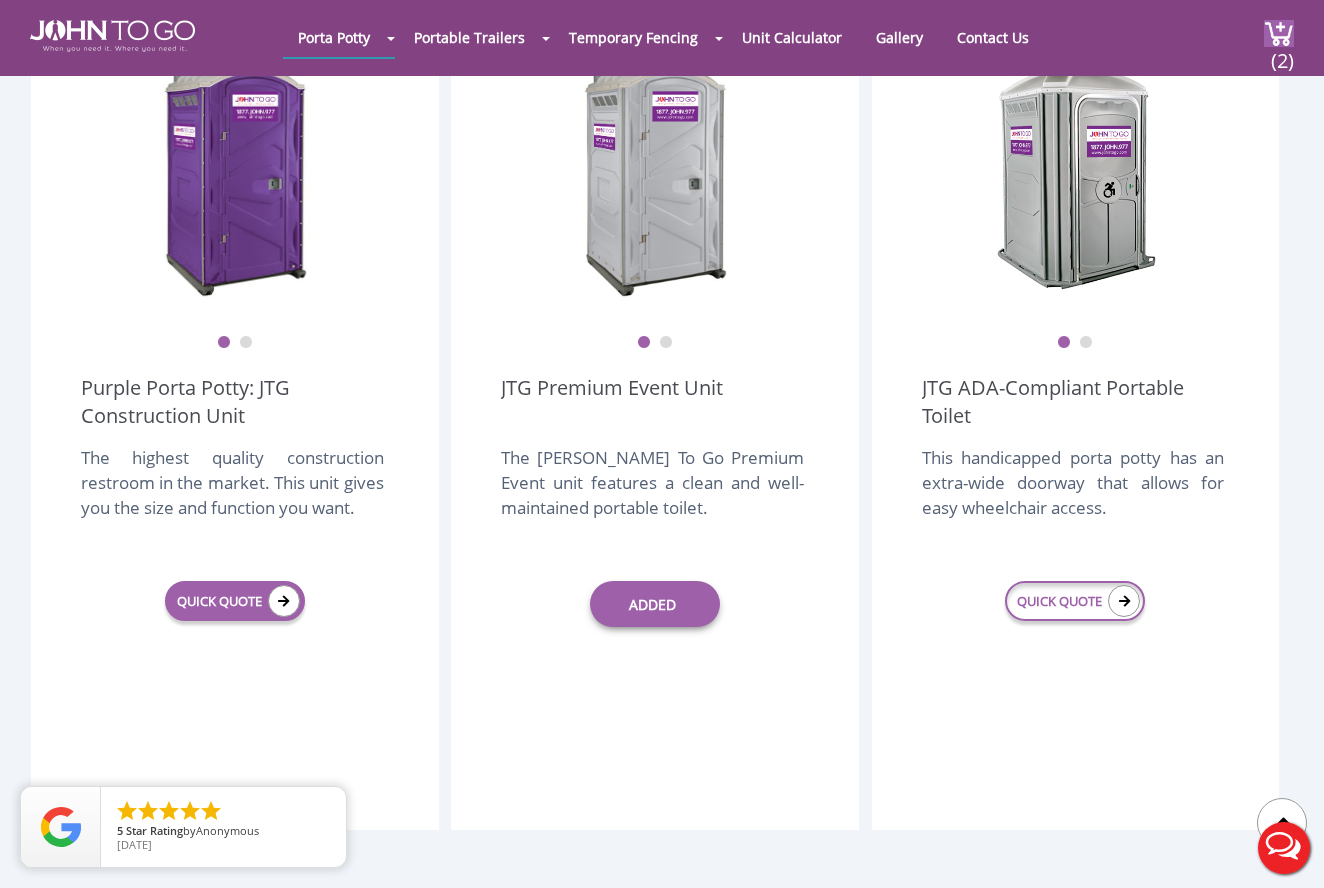 click on "QUICK QUOTE" at bounding box center (235, 601) 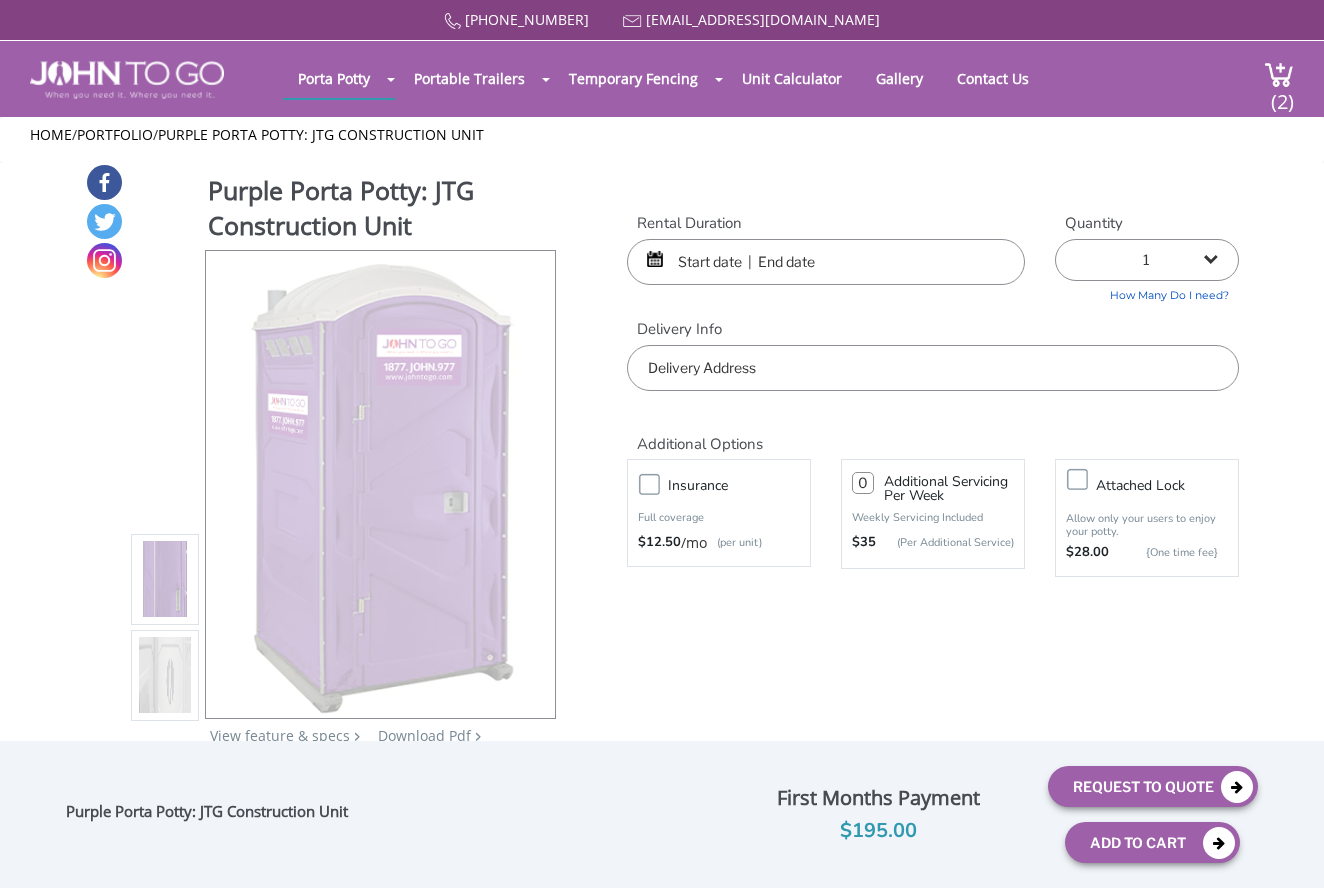 scroll, scrollTop: 0, scrollLeft: 0, axis: both 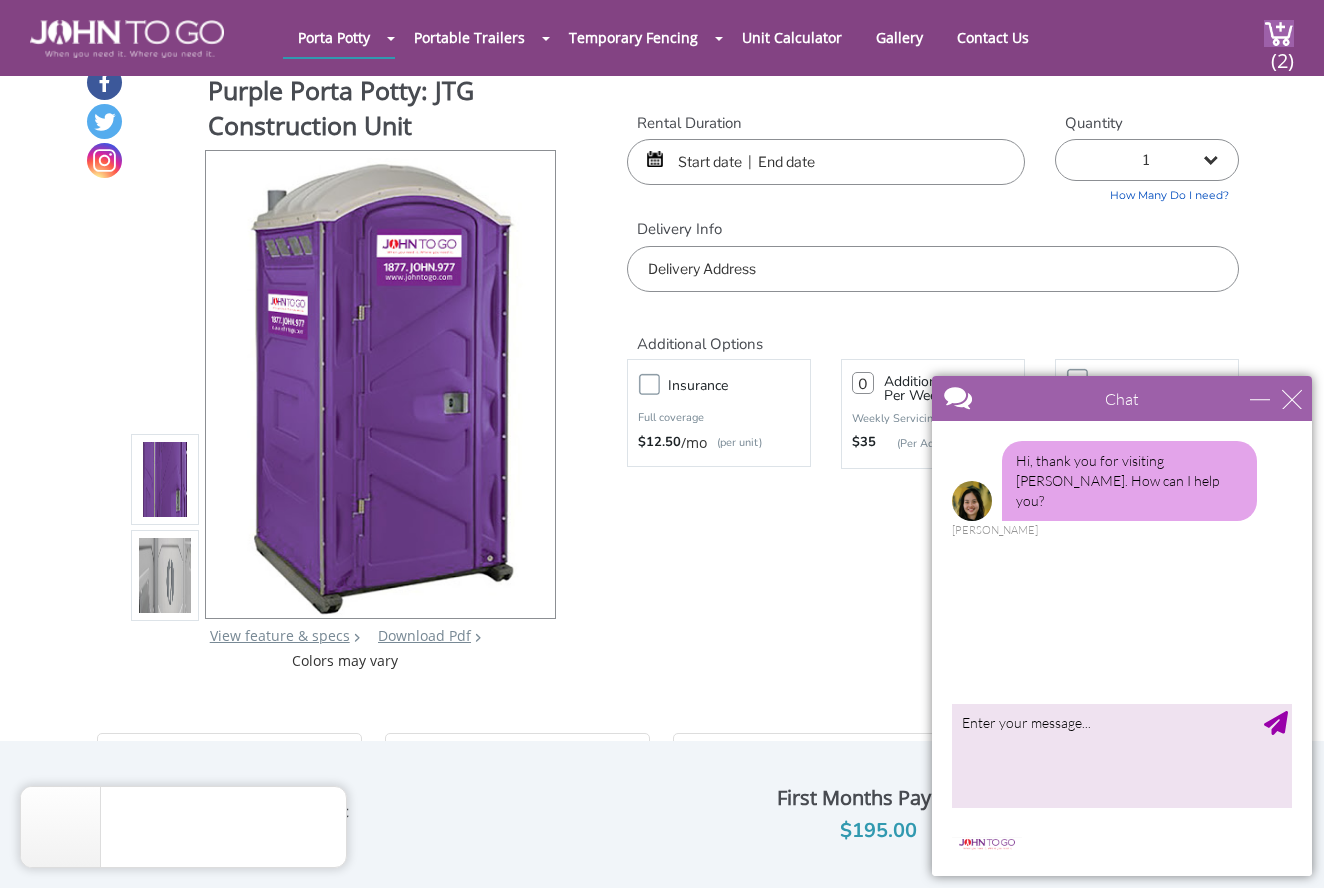 click at bounding box center [826, 162] 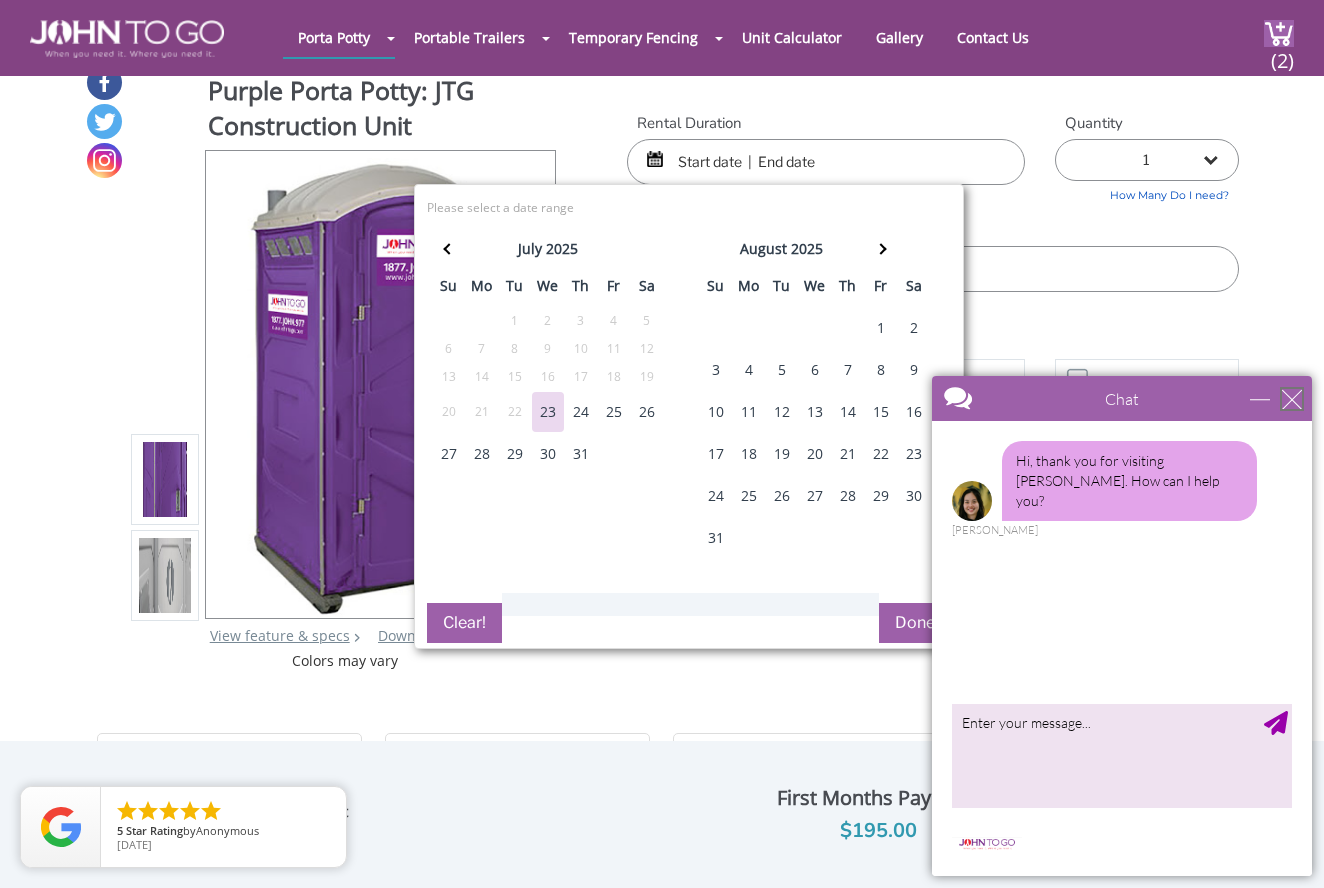 click at bounding box center (1292, 399) 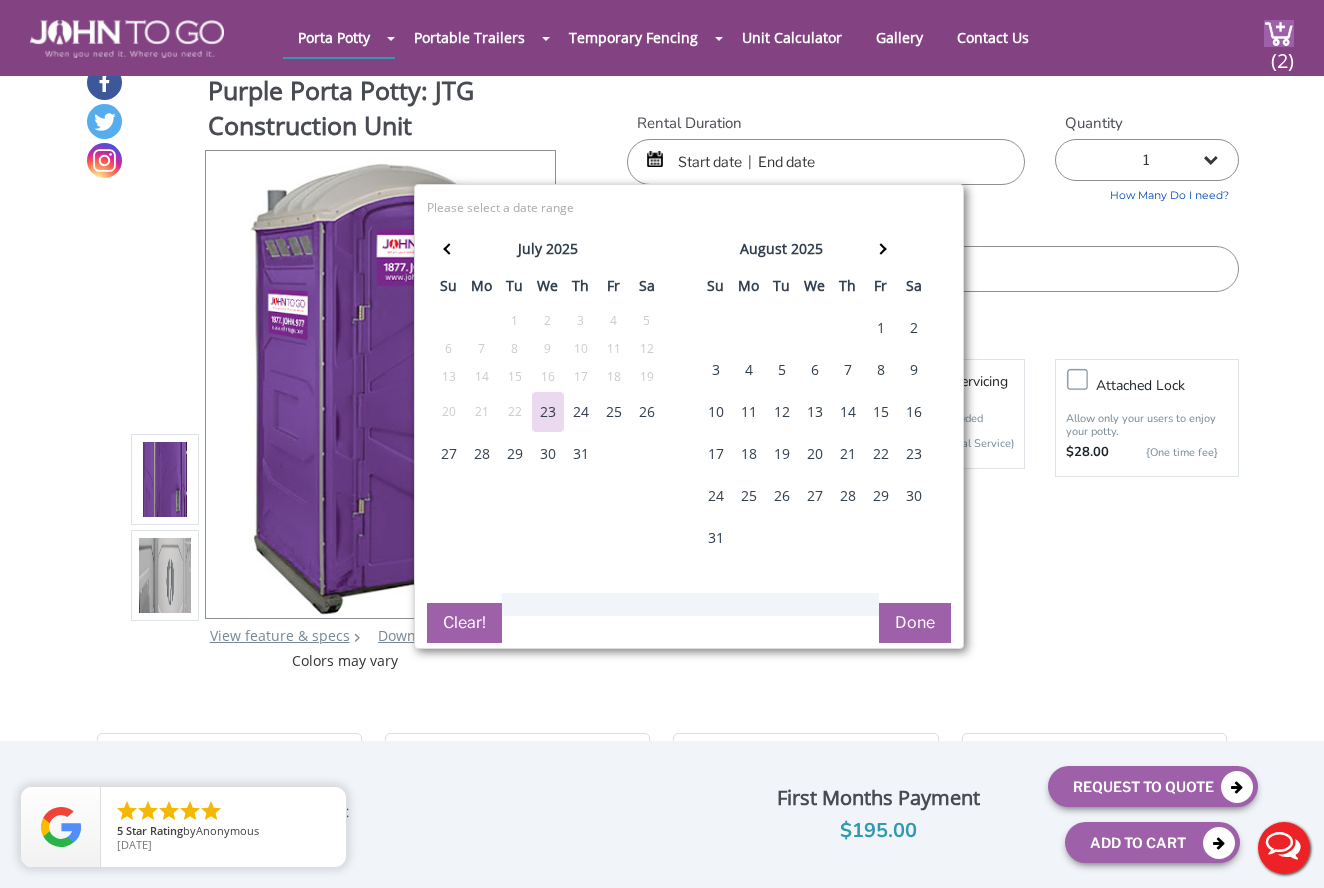 scroll, scrollTop: 0, scrollLeft: 0, axis: both 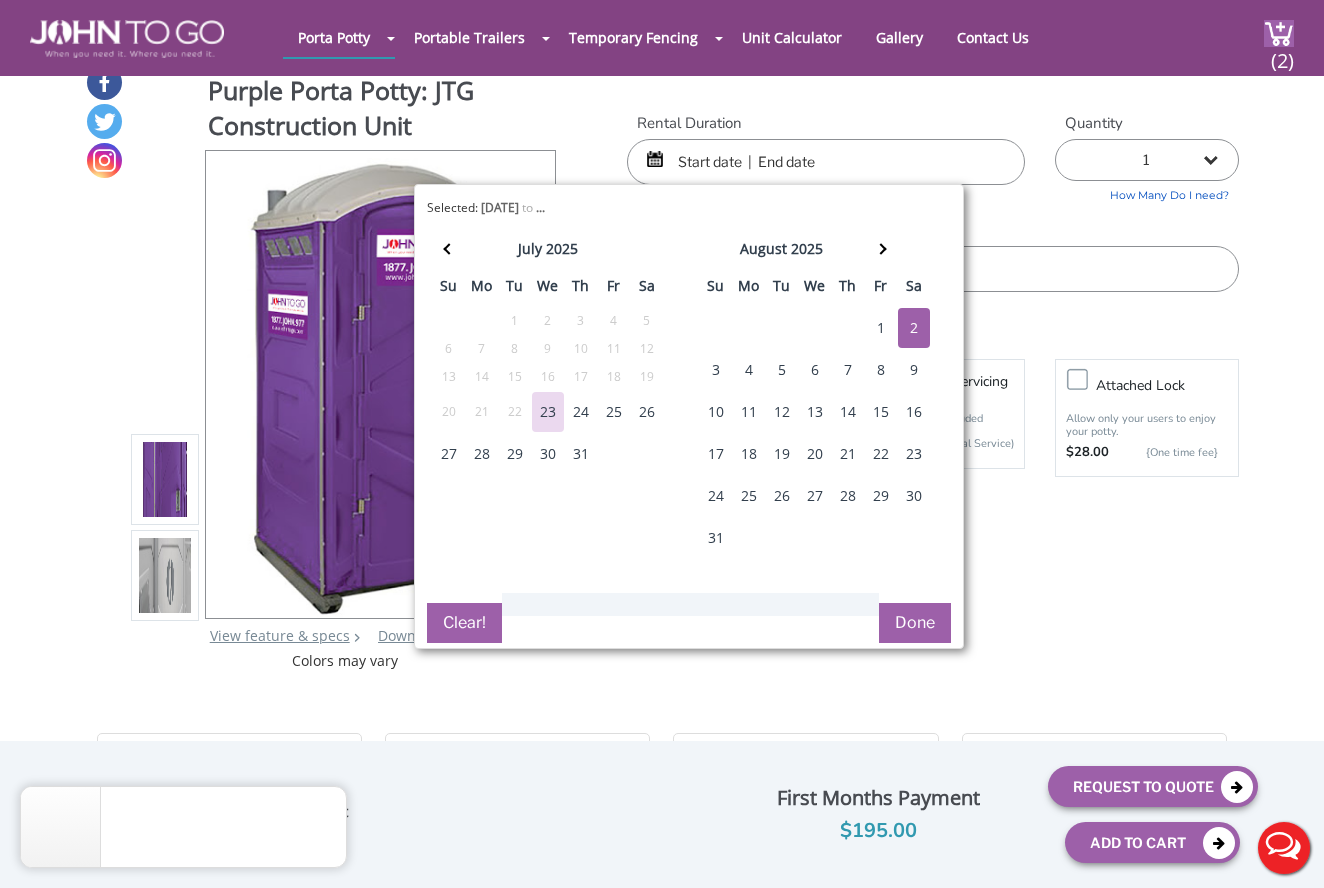 click on "2" at bounding box center (914, 328) 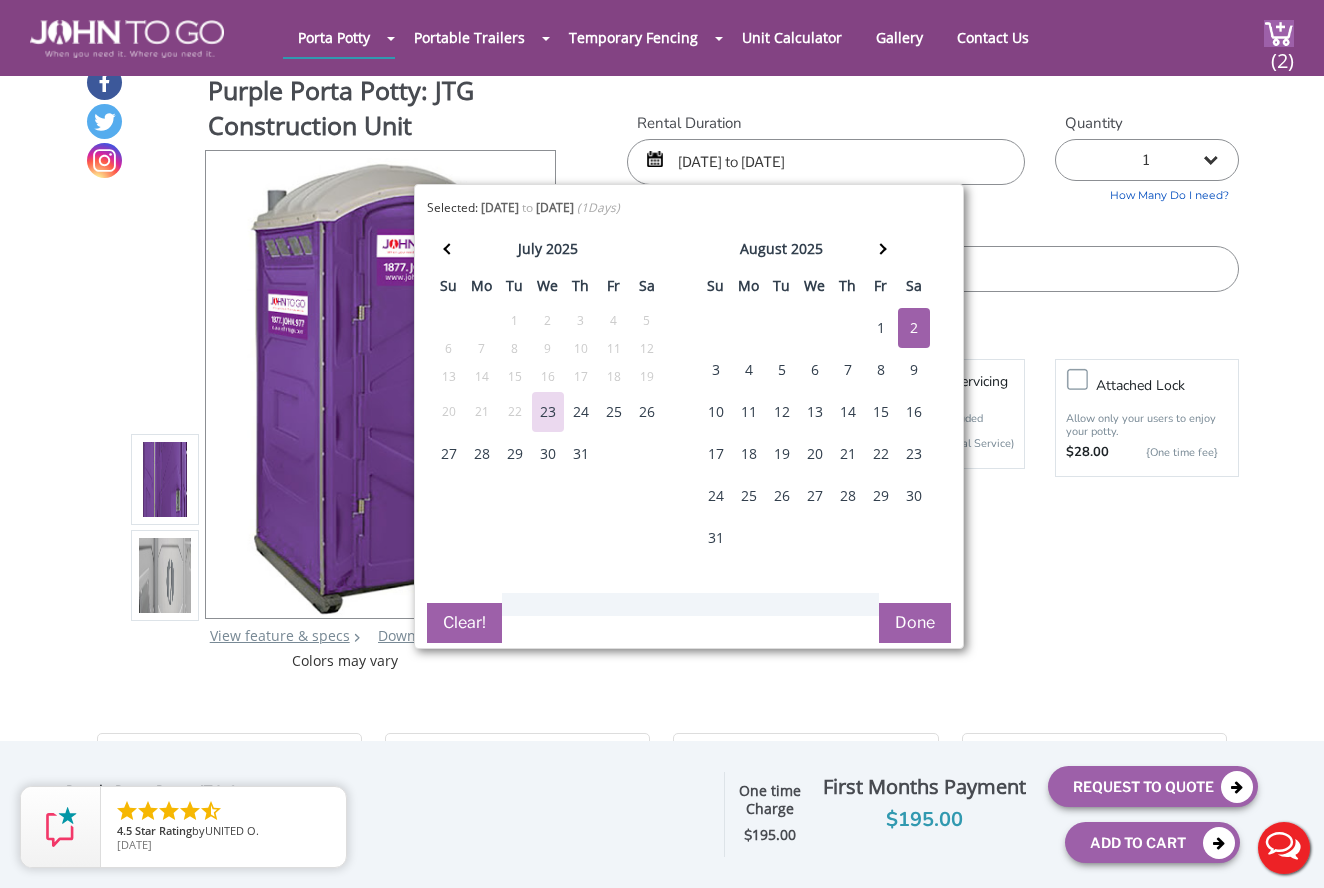 click on "Done" at bounding box center [915, 623] 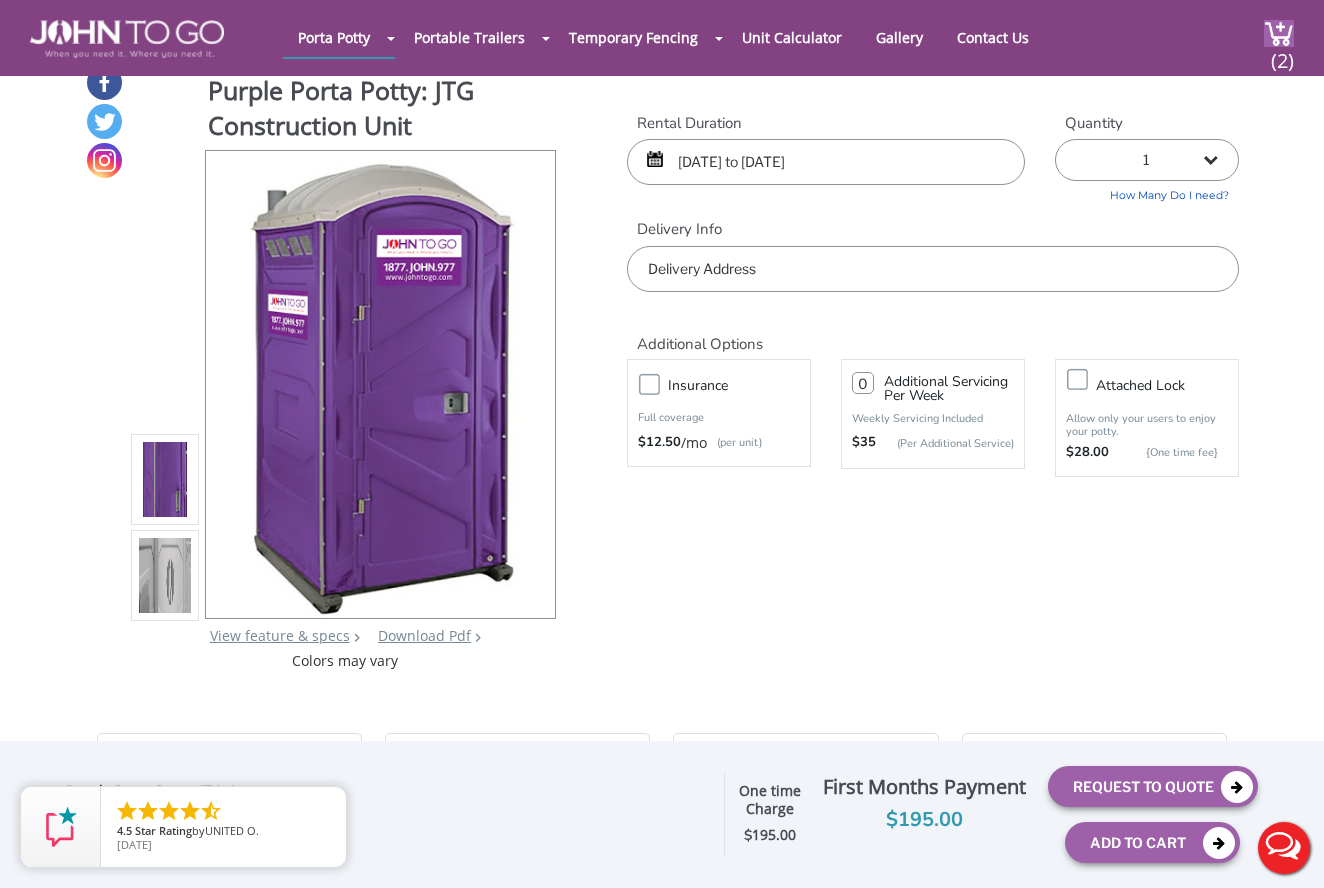 click at bounding box center [932, 269] 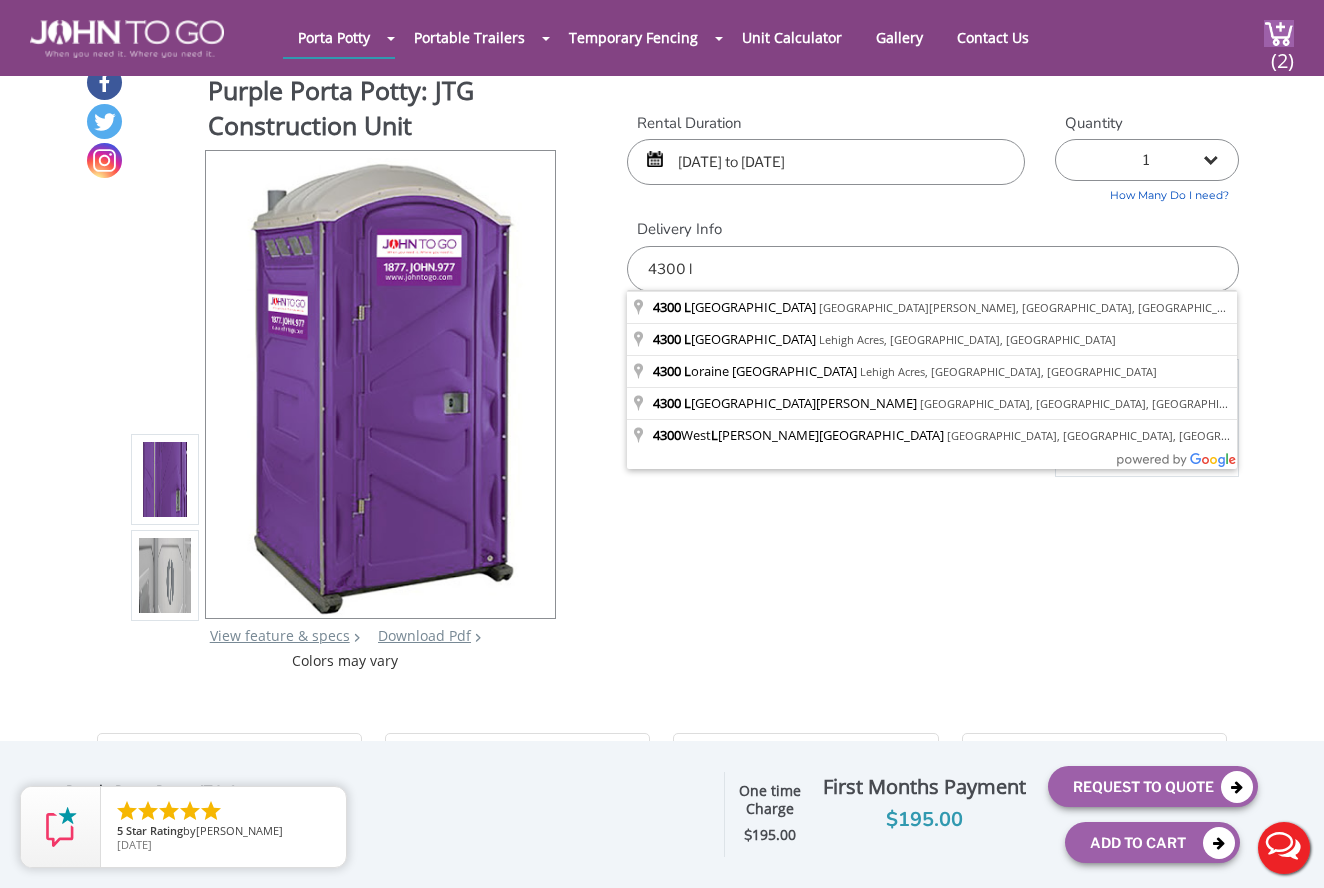type on "4300 Lexington Avenue, Fort Myers, FL, USA" 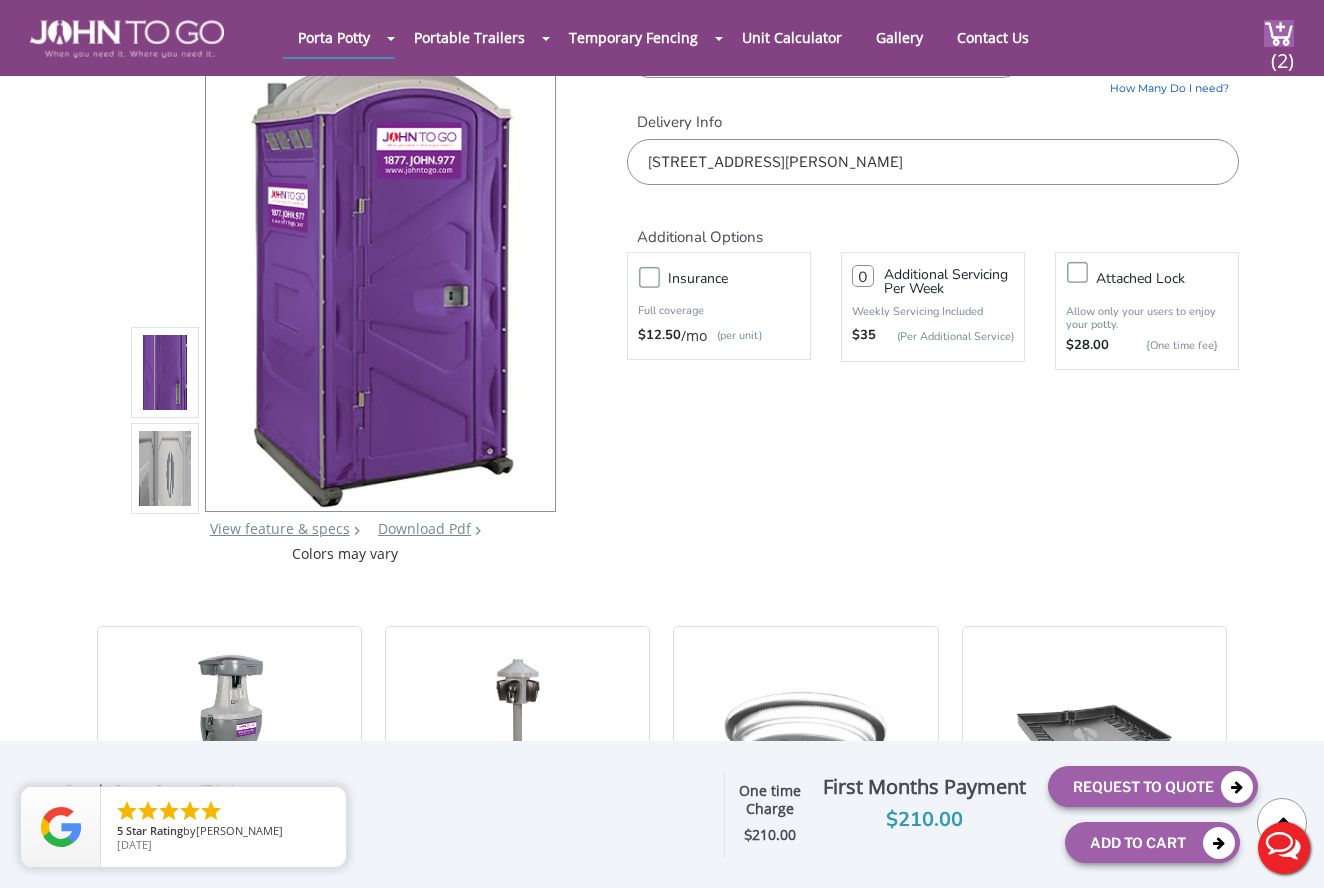 scroll, scrollTop: 114, scrollLeft: 0, axis: vertical 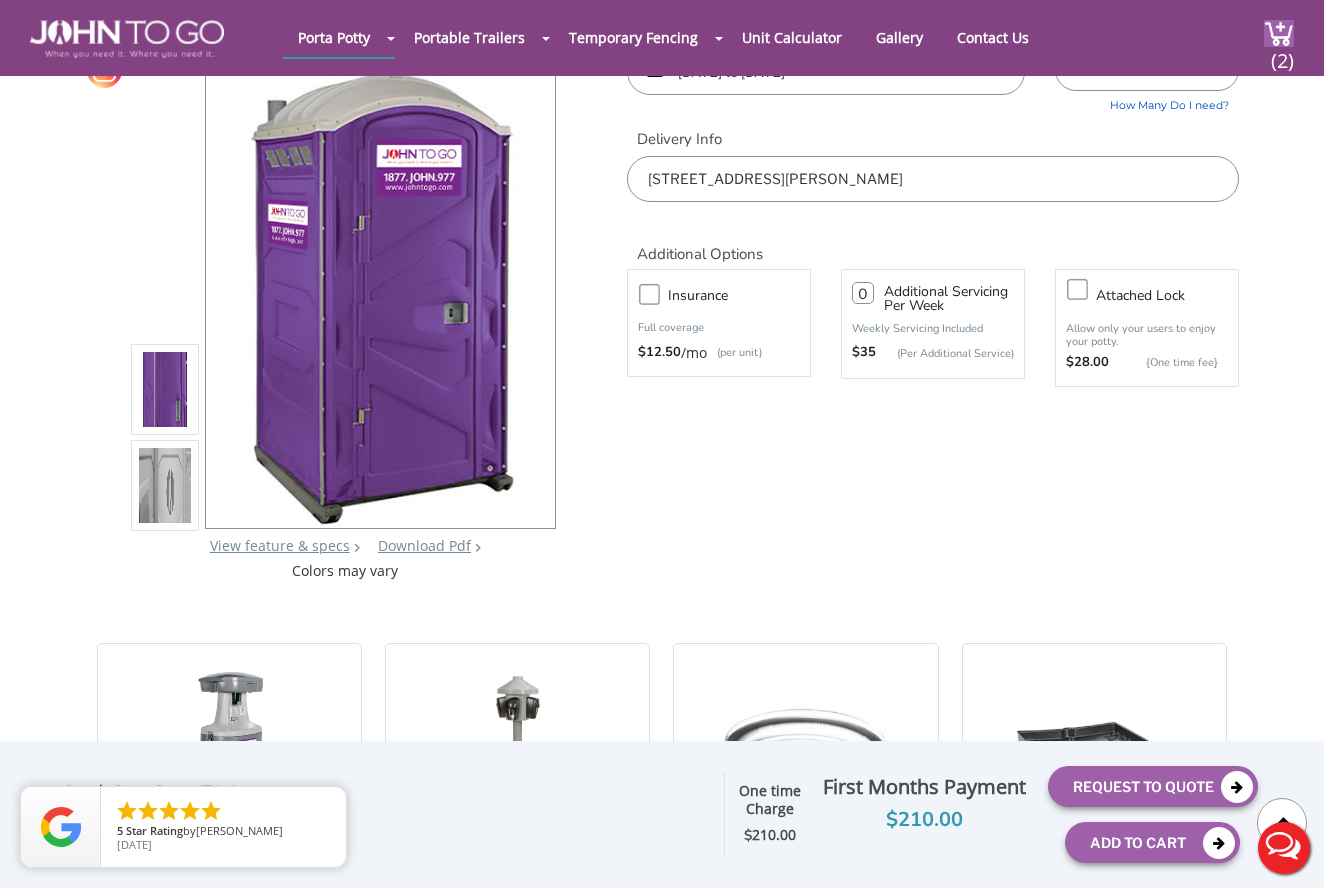 click at bounding box center [165, 490] 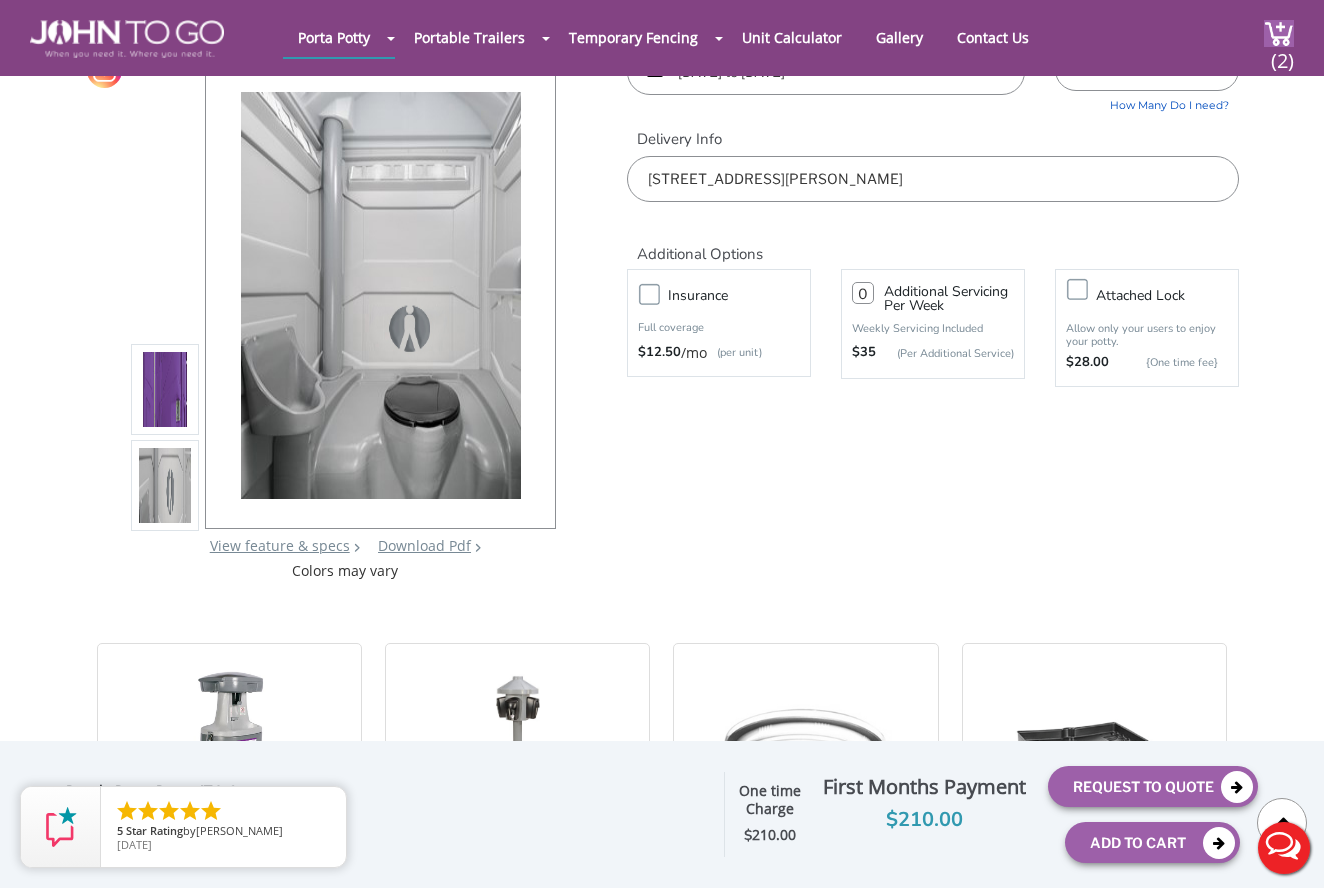 click at bounding box center (165, 394) 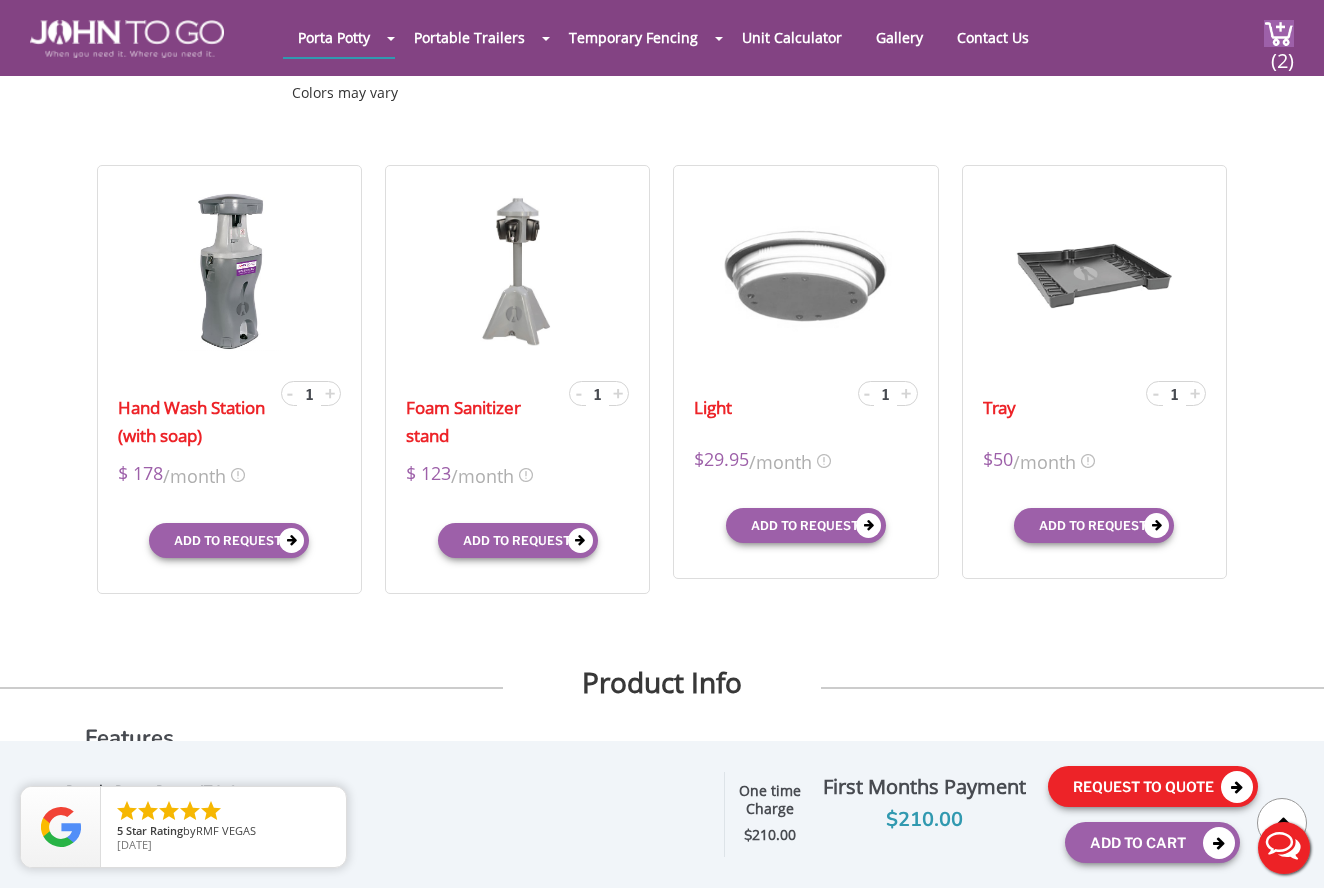 scroll, scrollTop: 594, scrollLeft: 1, axis: both 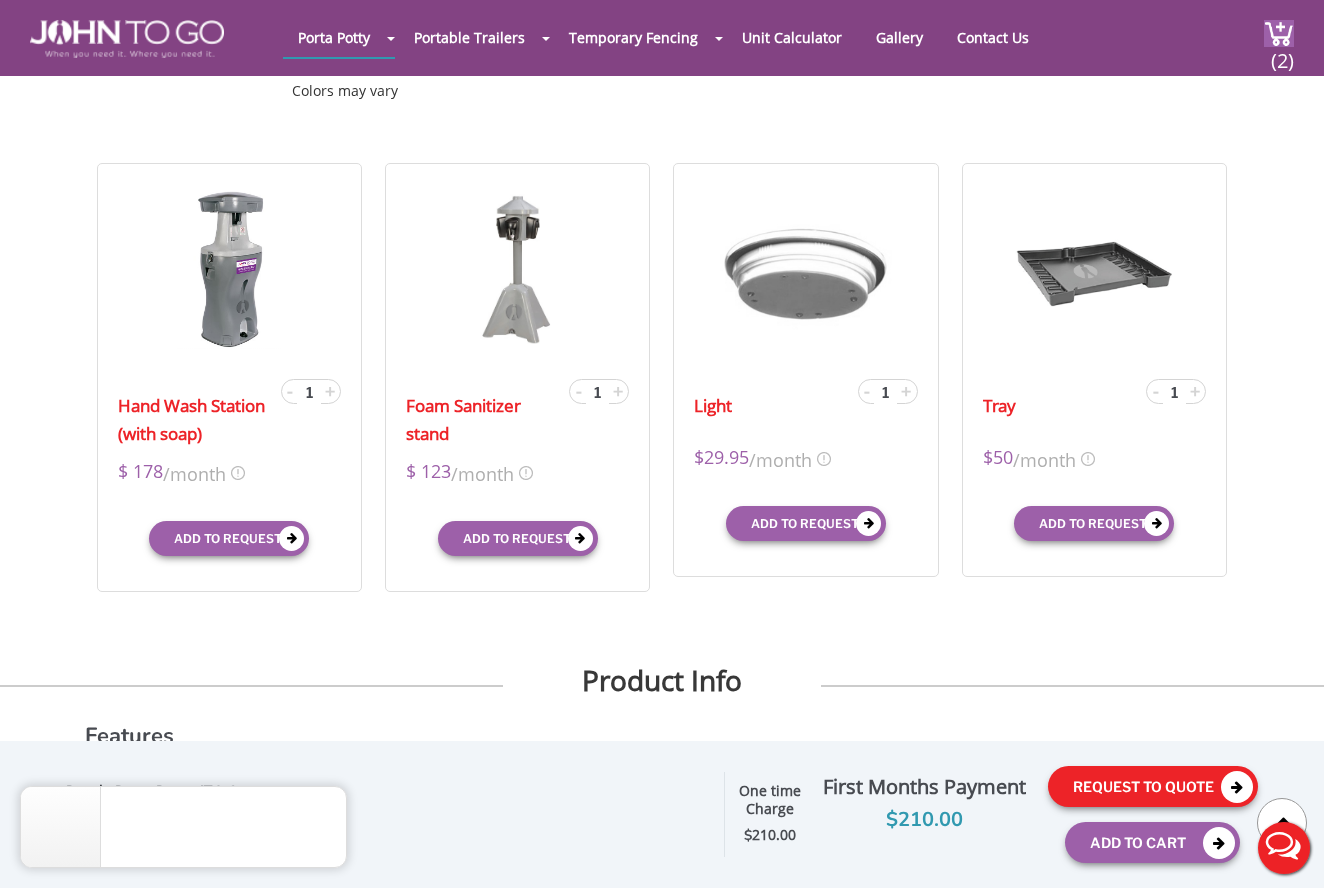 click at bounding box center (1237, 787) 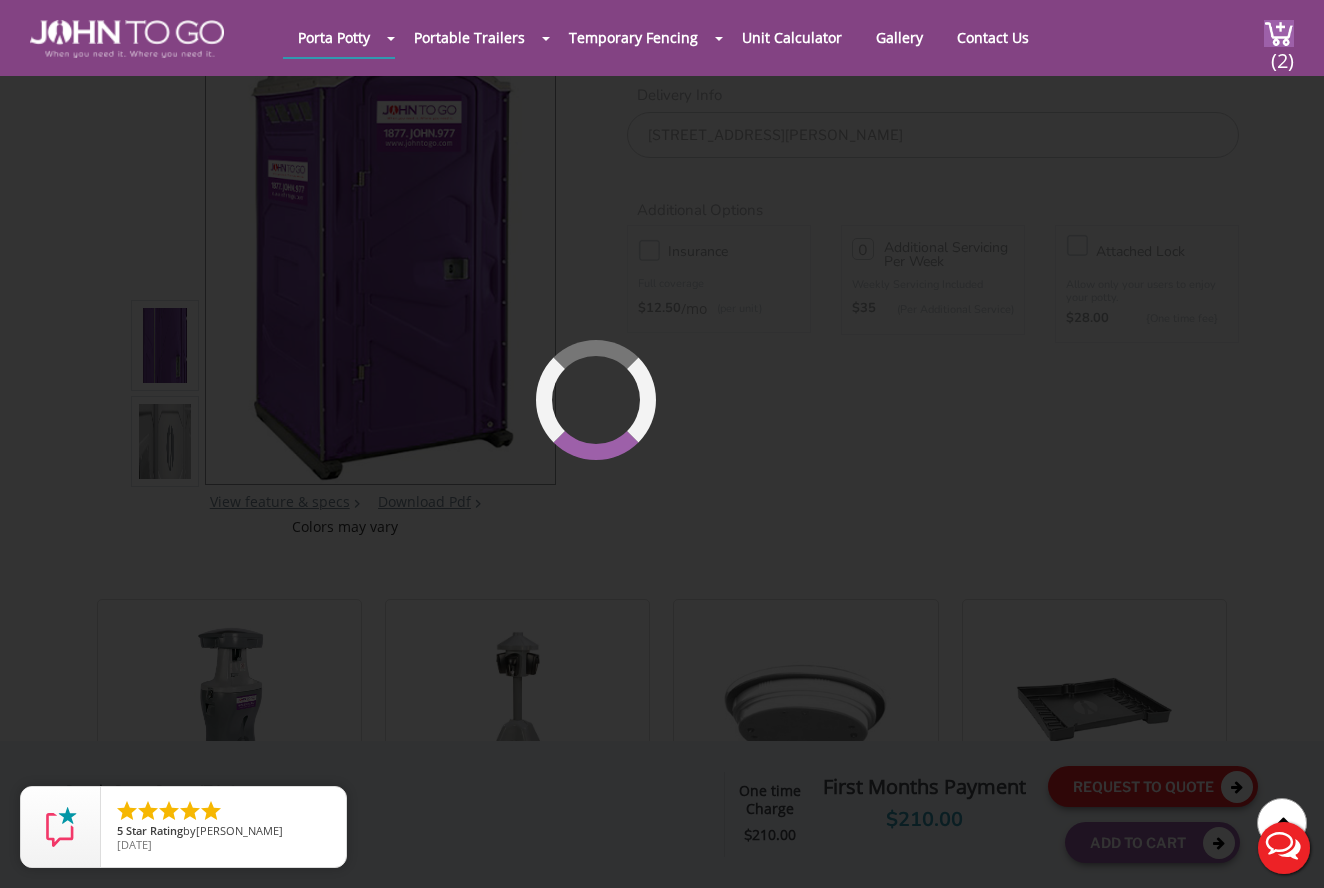 scroll, scrollTop: 137, scrollLeft: 0, axis: vertical 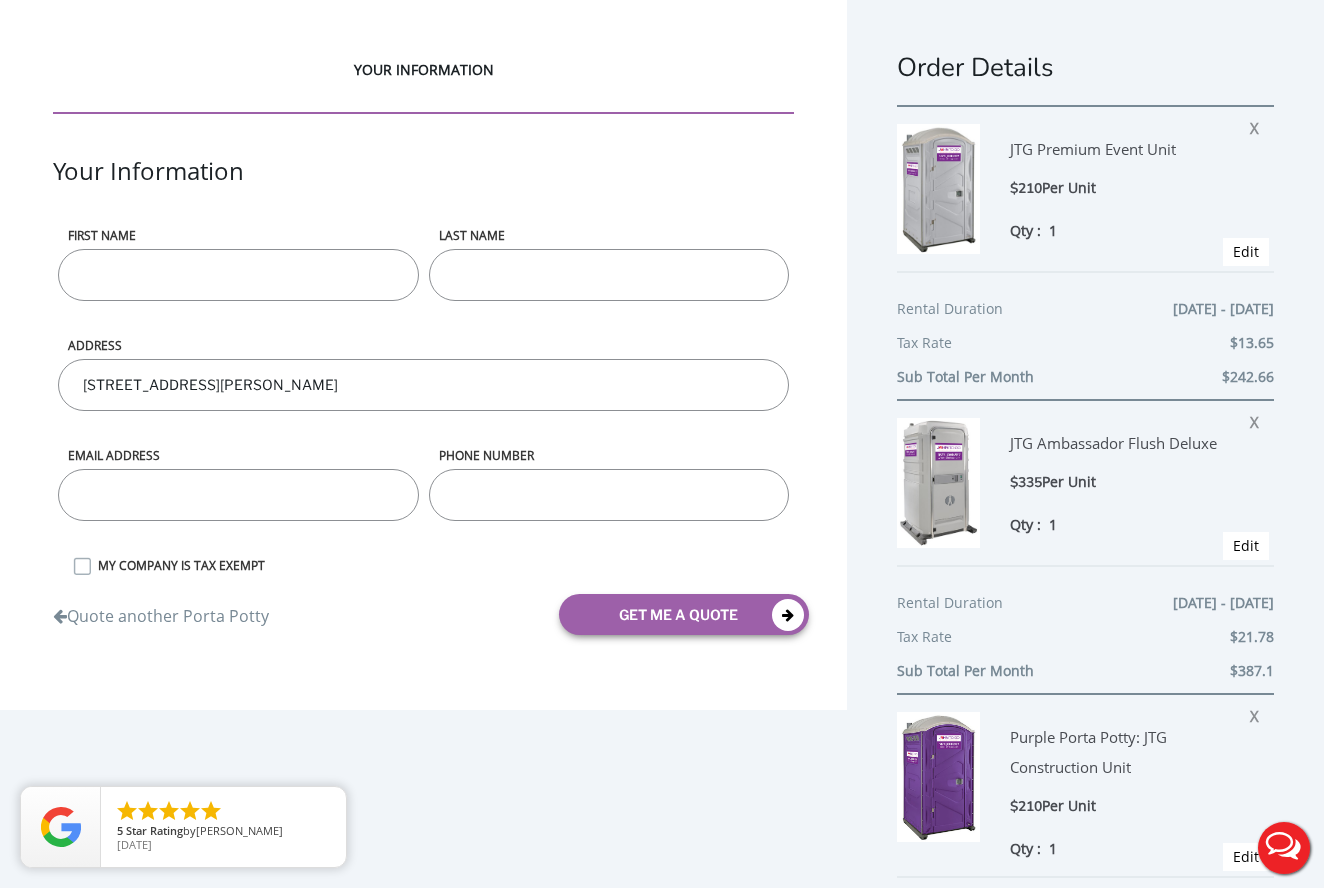click at bounding box center (938, 189) 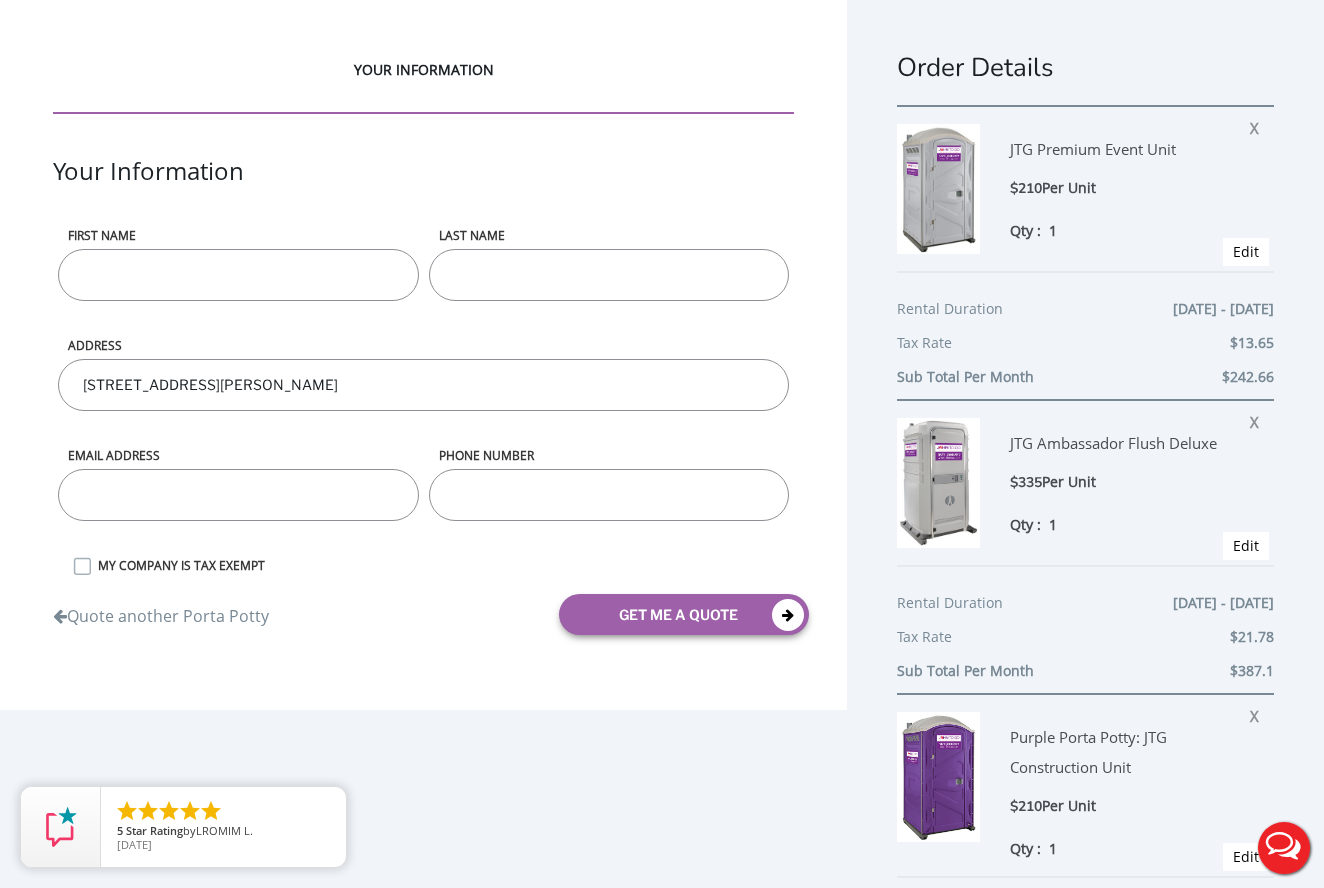 click on "JTG Premium Event Unit" at bounding box center [1123, 150] 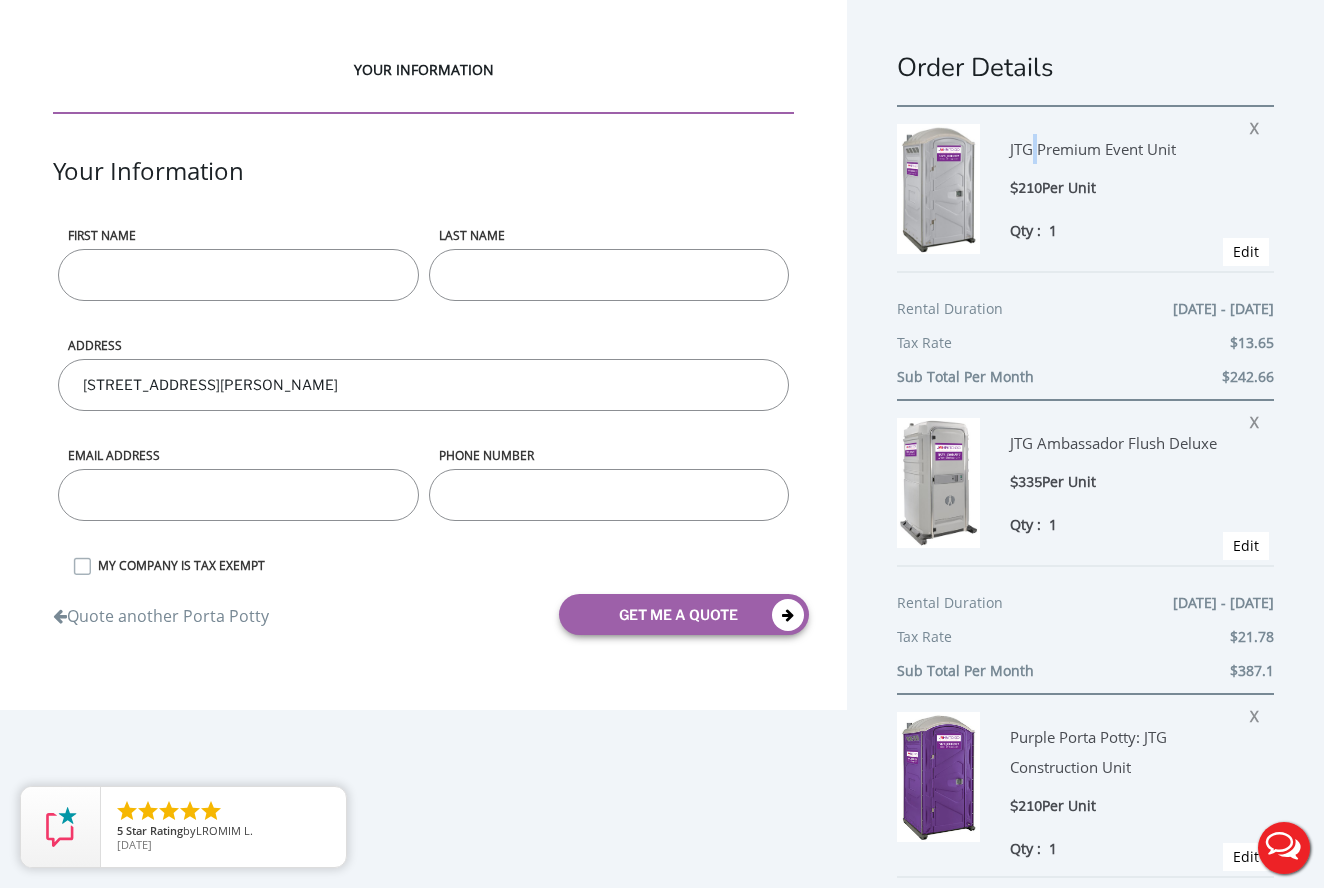 drag, startPoint x: 1033, startPoint y: 154, endPoint x: 1000, endPoint y: 162, distance: 33.955853 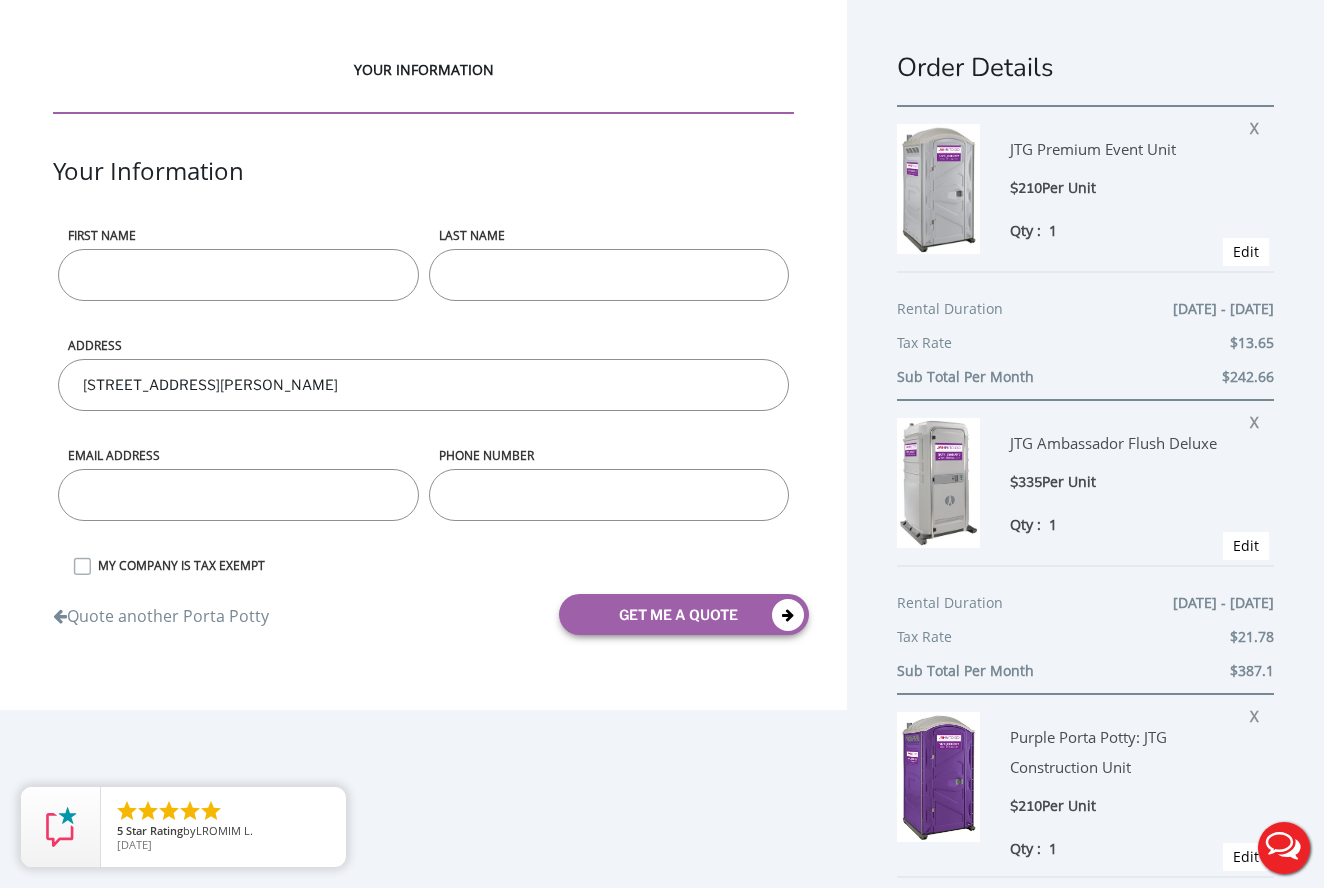 drag, startPoint x: 966, startPoint y: 172, endPoint x: 948, endPoint y: 201, distance: 34.132095 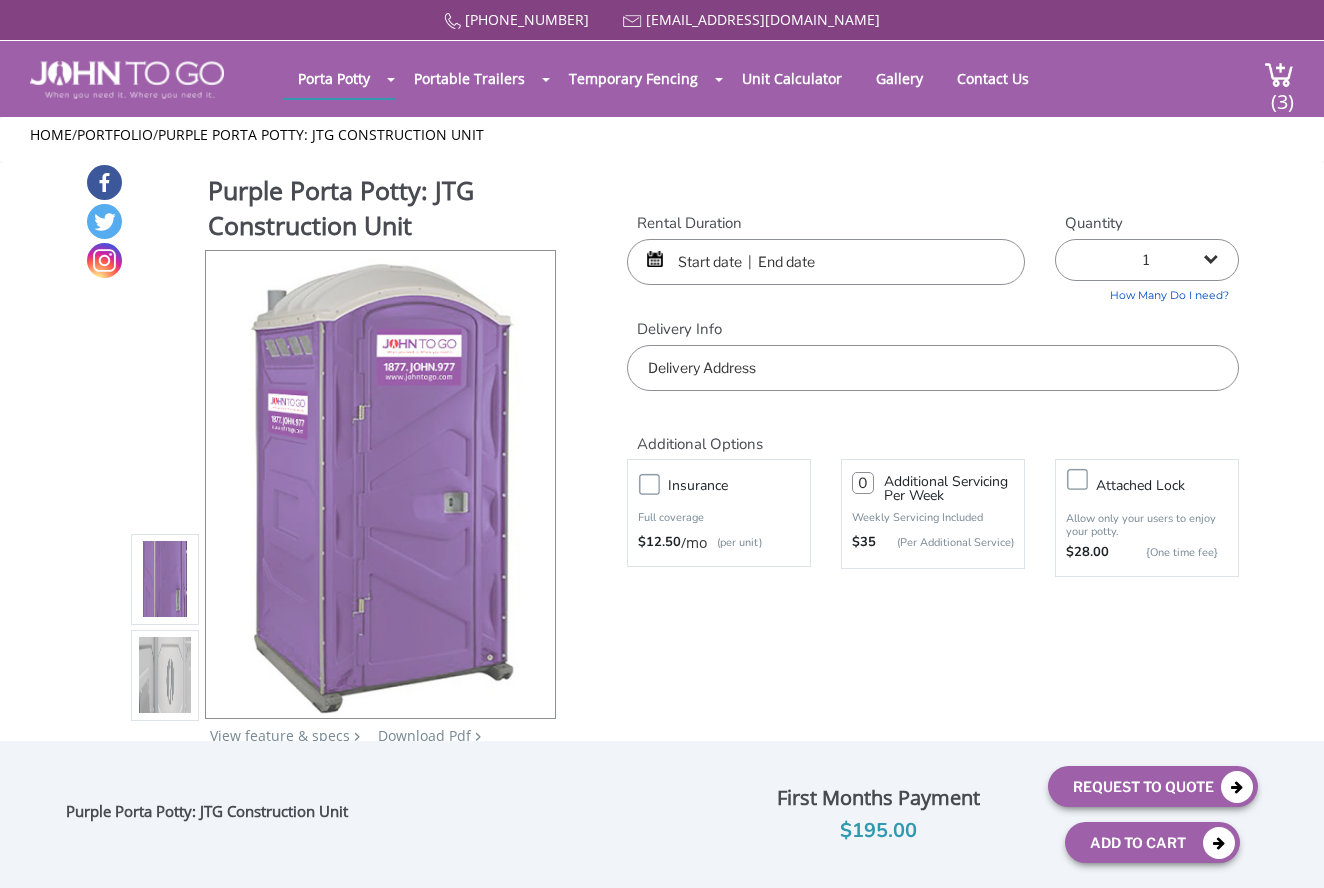 scroll, scrollTop: 137, scrollLeft: 0, axis: vertical 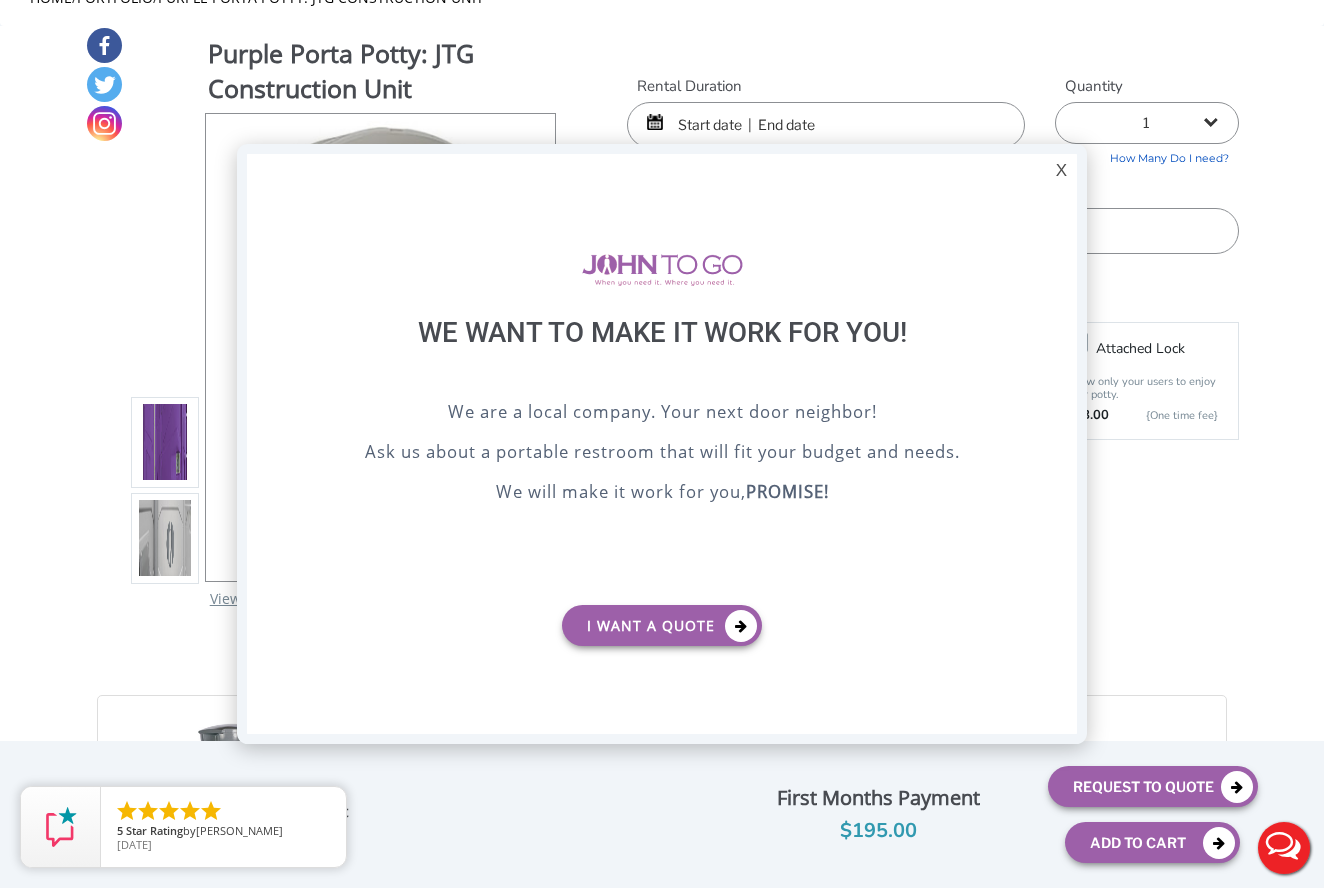 click on "X" at bounding box center (1061, 171) 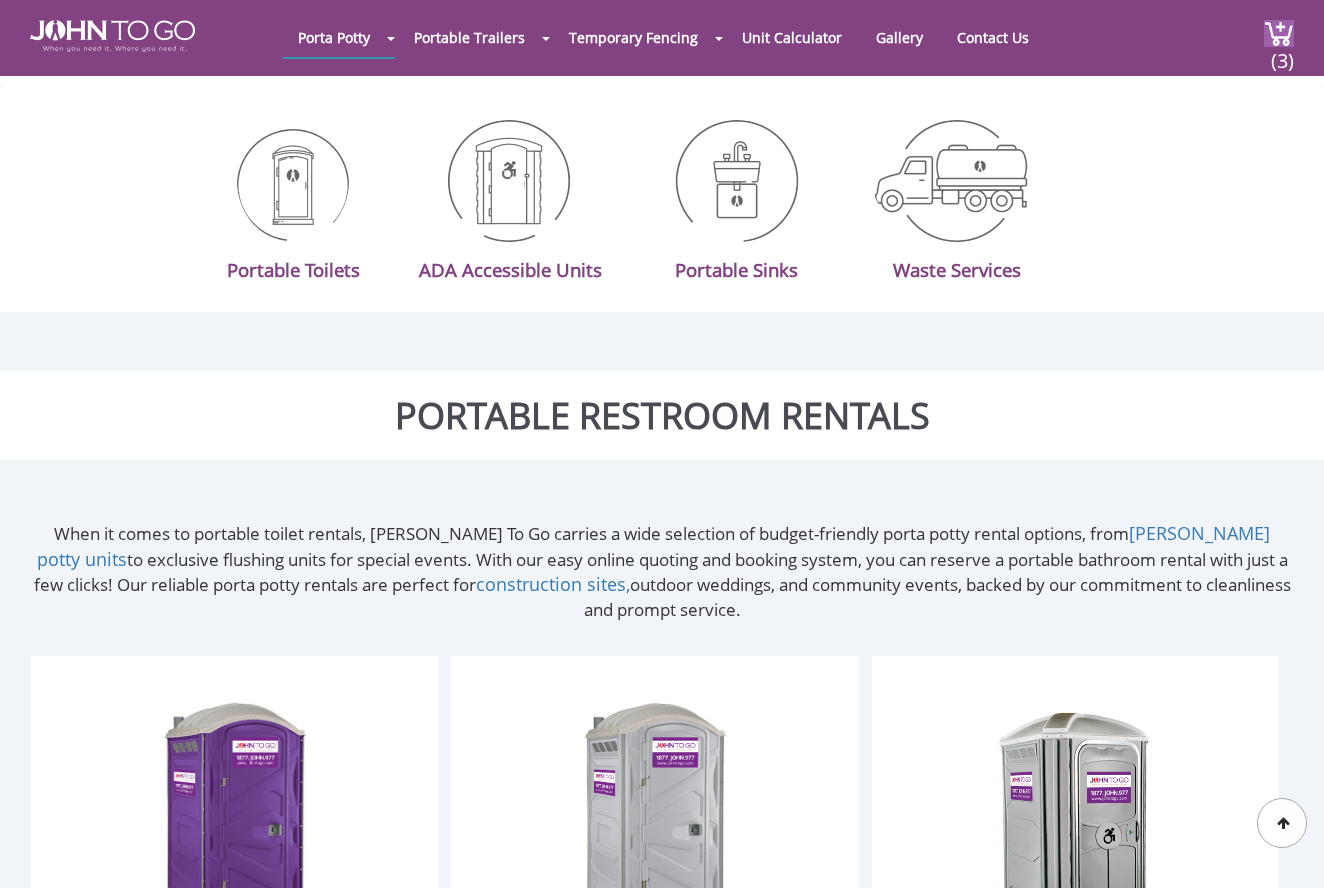 scroll, scrollTop: 646, scrollLeft: 0, axis: vertical 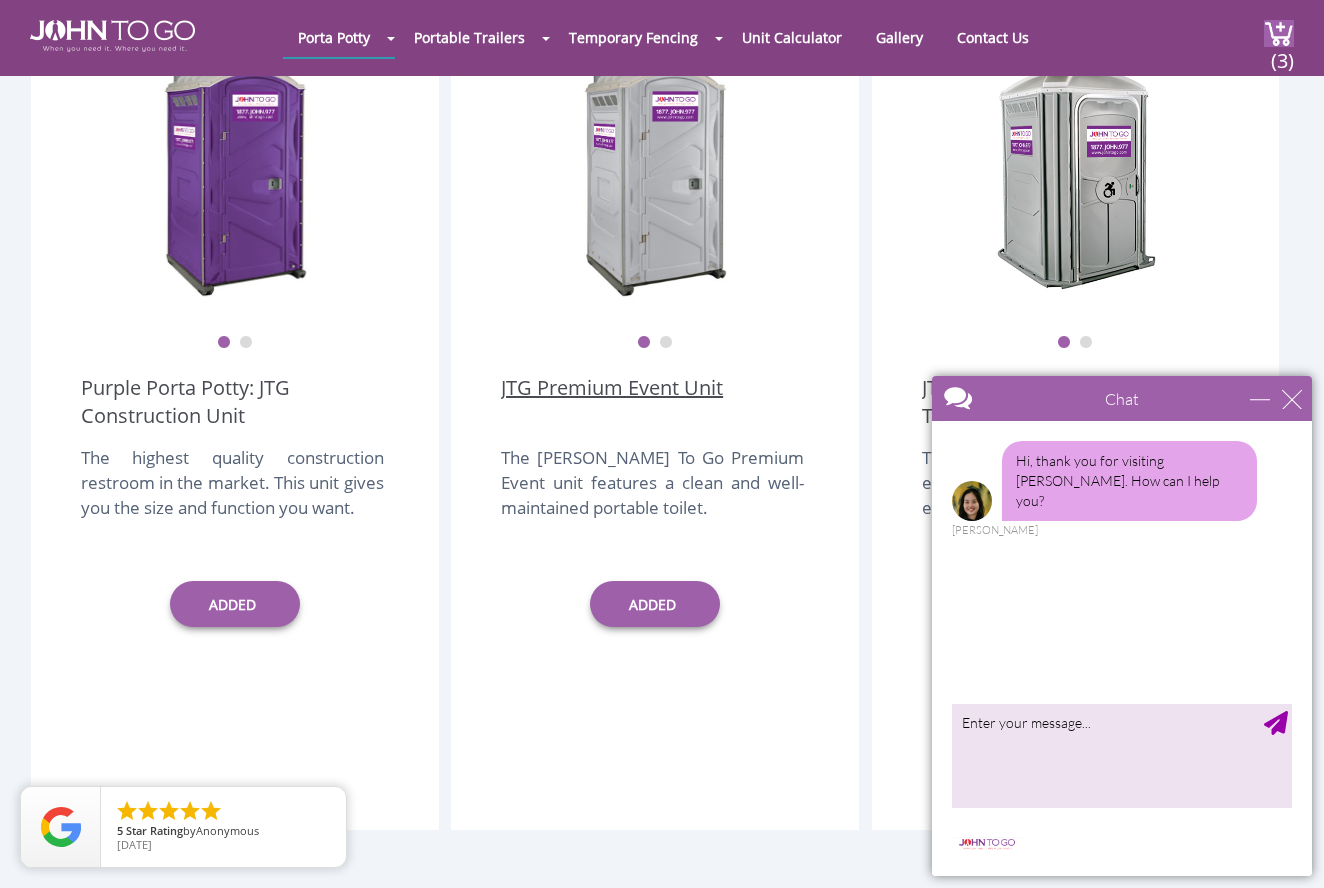 click on "JTG Premium Event Unit" at bounding box center [612, 402] 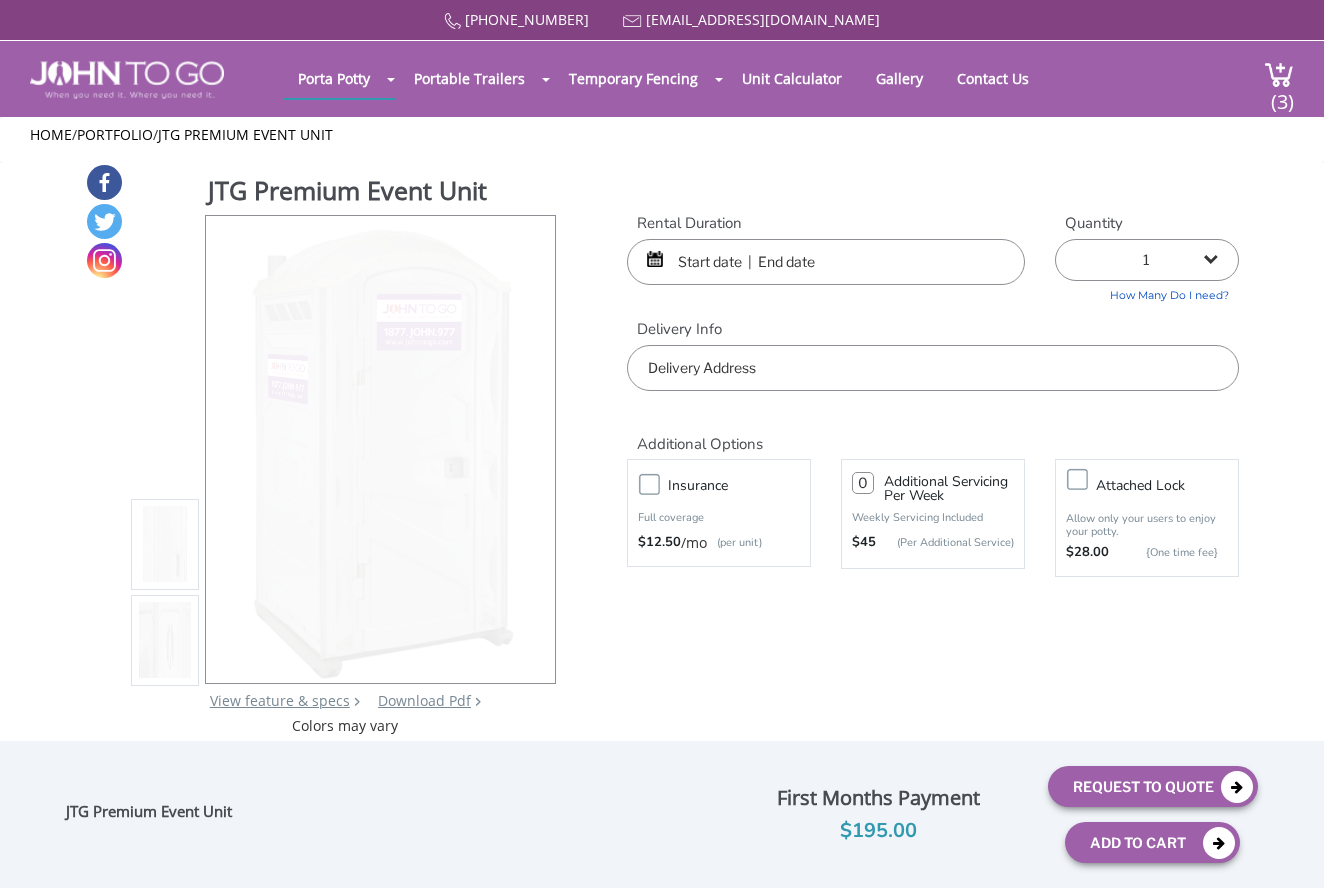 scroll, scrollTop: 0, scrollLeft: 0, axis: both 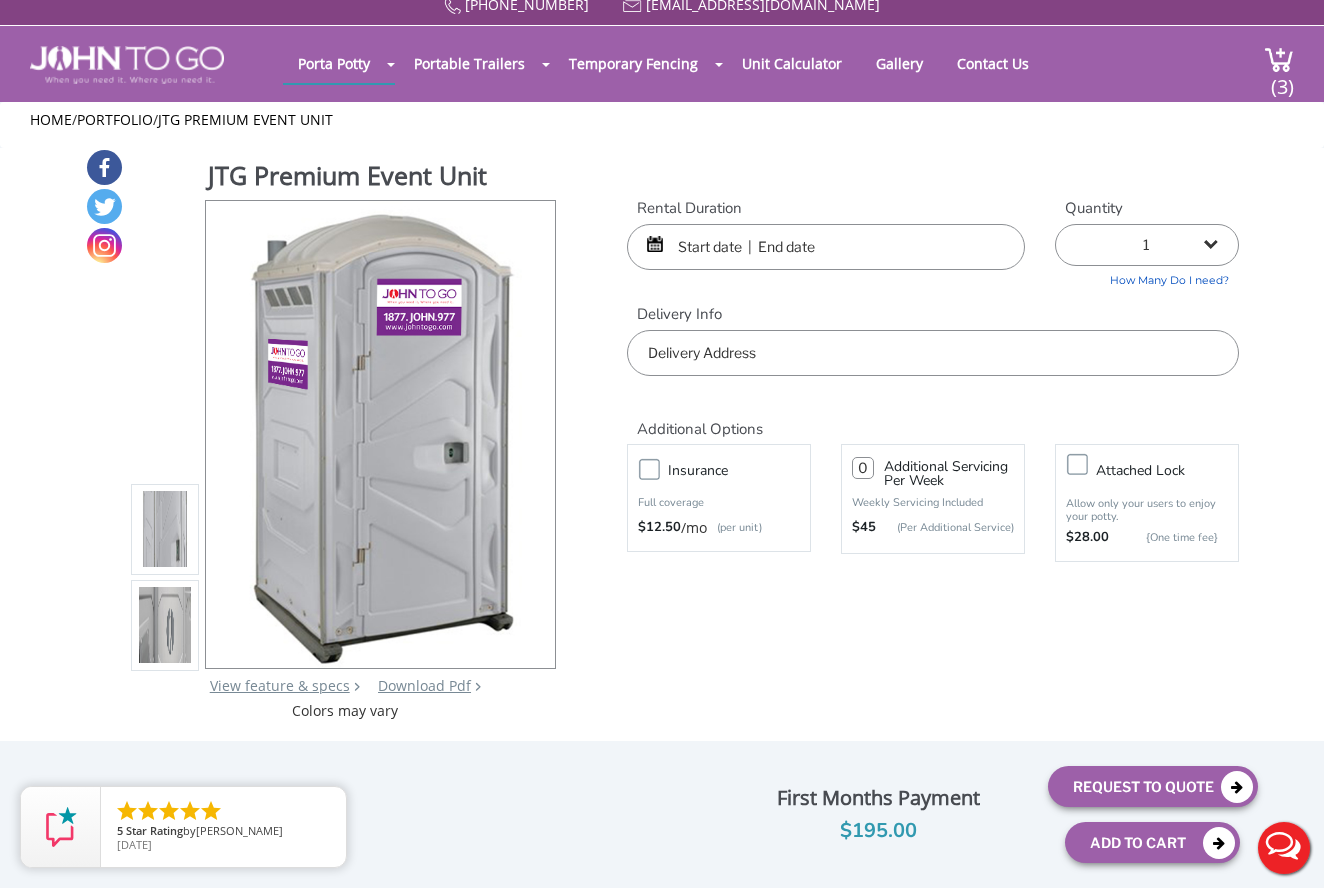 drag, startPoint x: 180, startPoint y: 511, endPoint x: 173, endPoint y: 521, distance: 12.206555 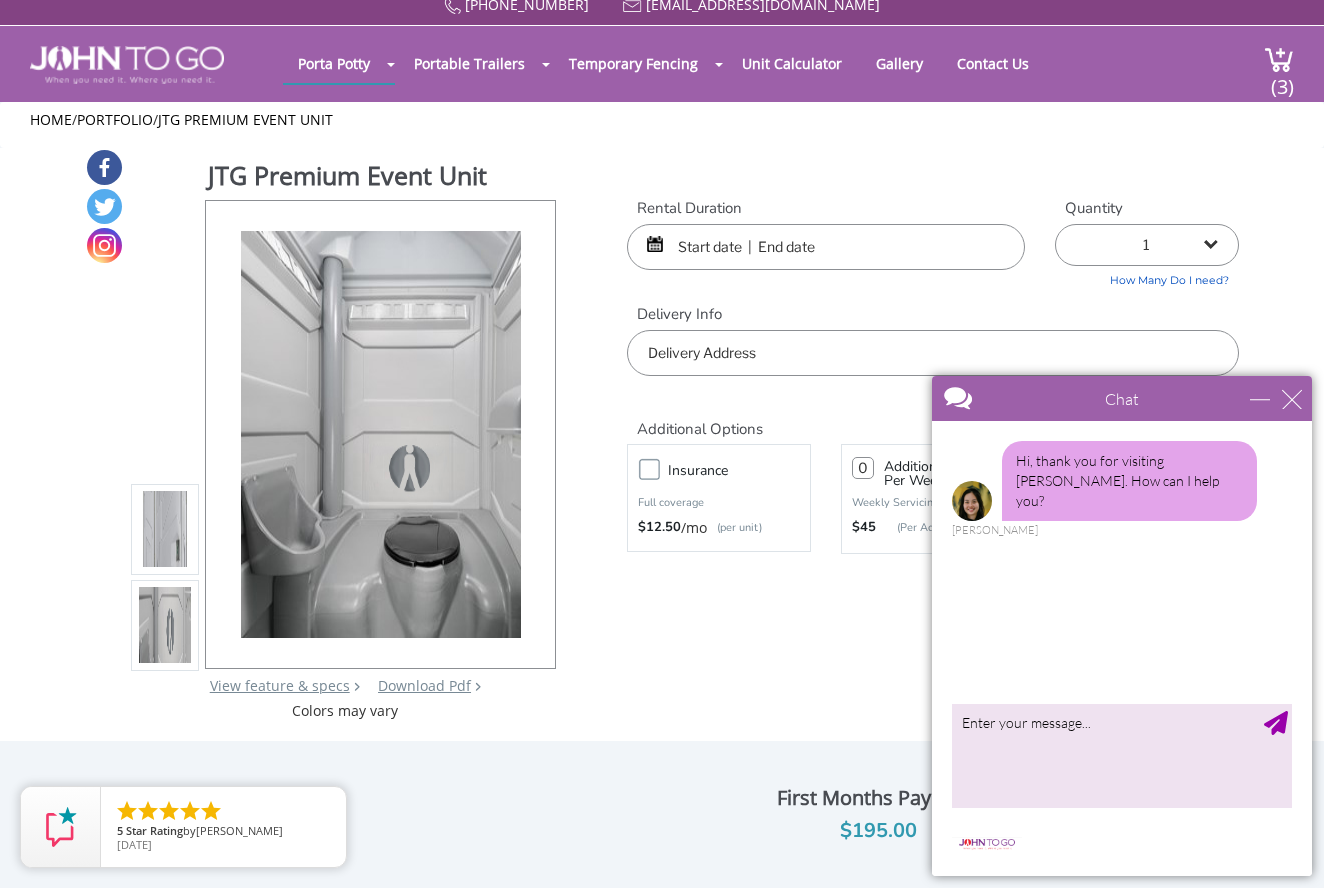 drag, startPoint x: 167, startPoint y: 525, endPoint x: 177, endPoint y: 521, distance: 10.770329 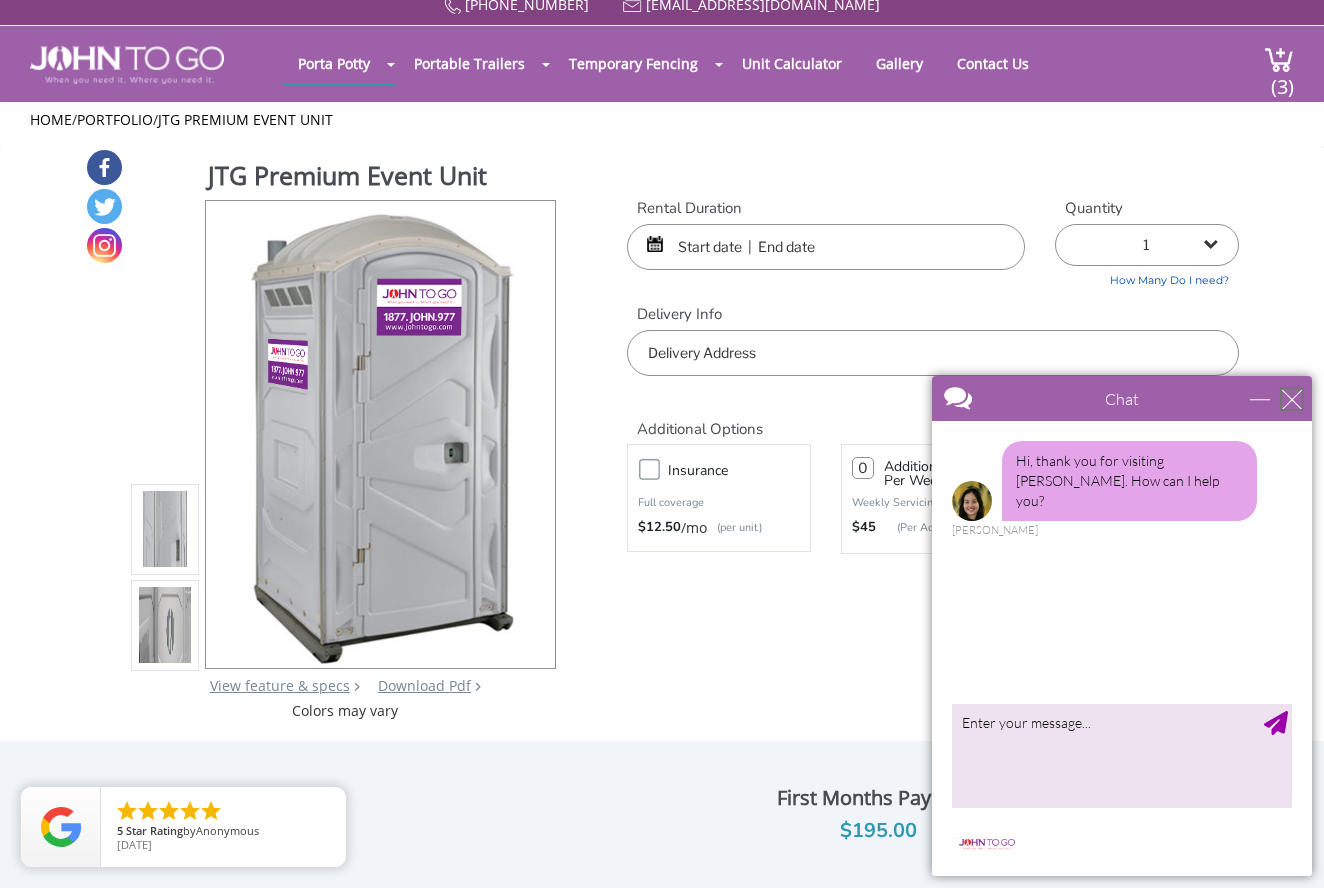 click at bounding box center (1292, 399) 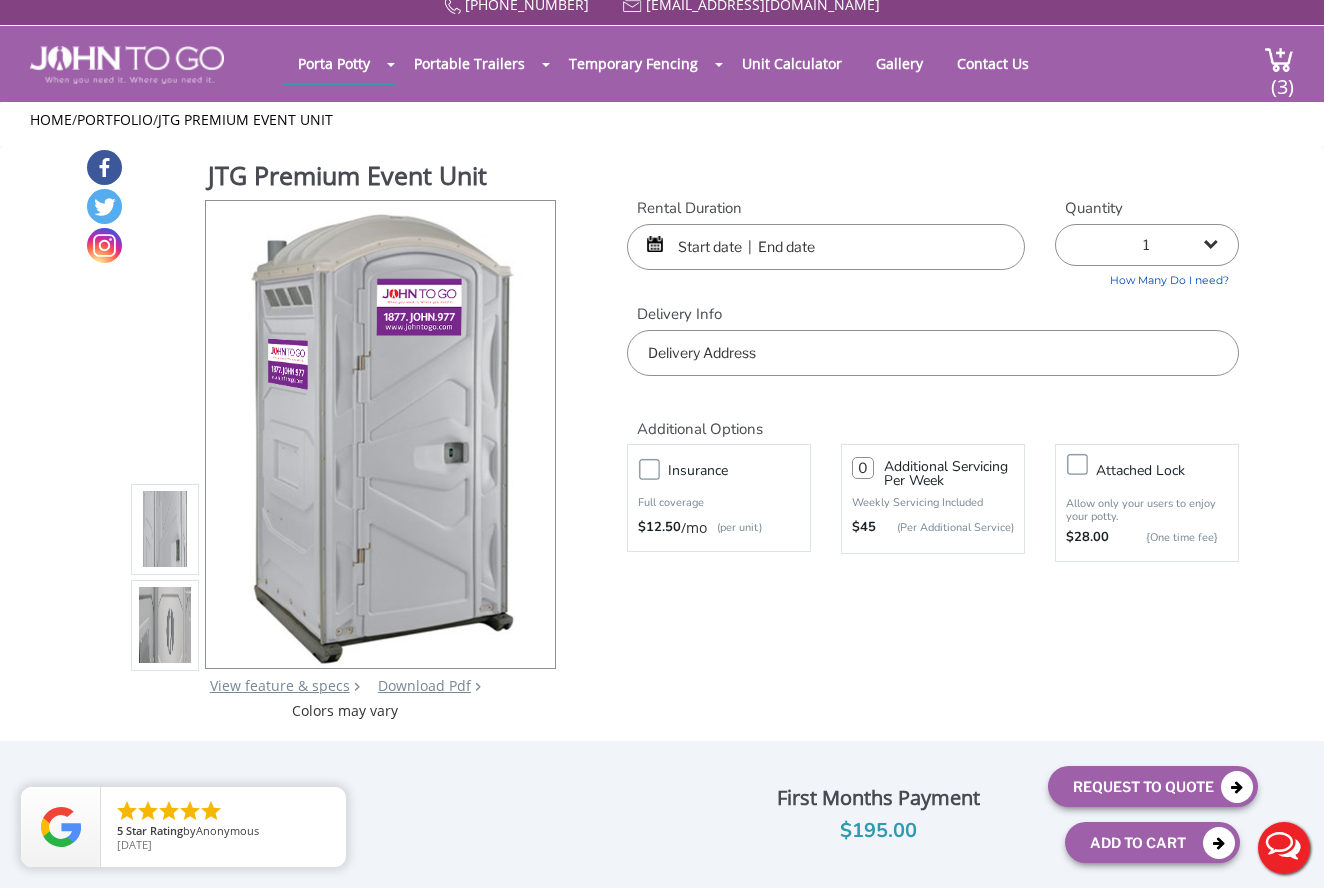 scroll, scrollTop: 0, scrollLeft: 0, axis: both 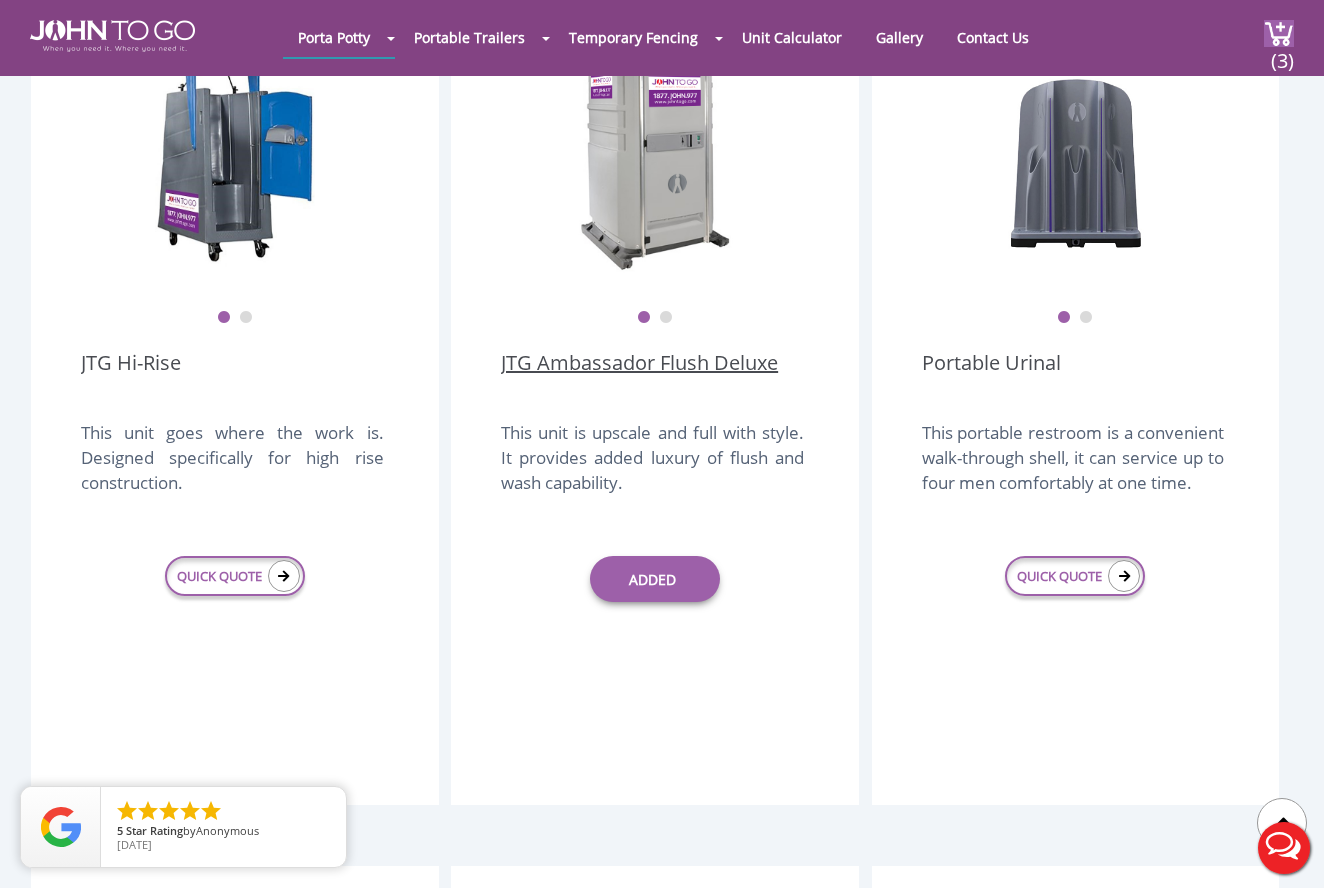 click on "JTG Ambassador Flush Deluxe" at bounding box center (639, 377) 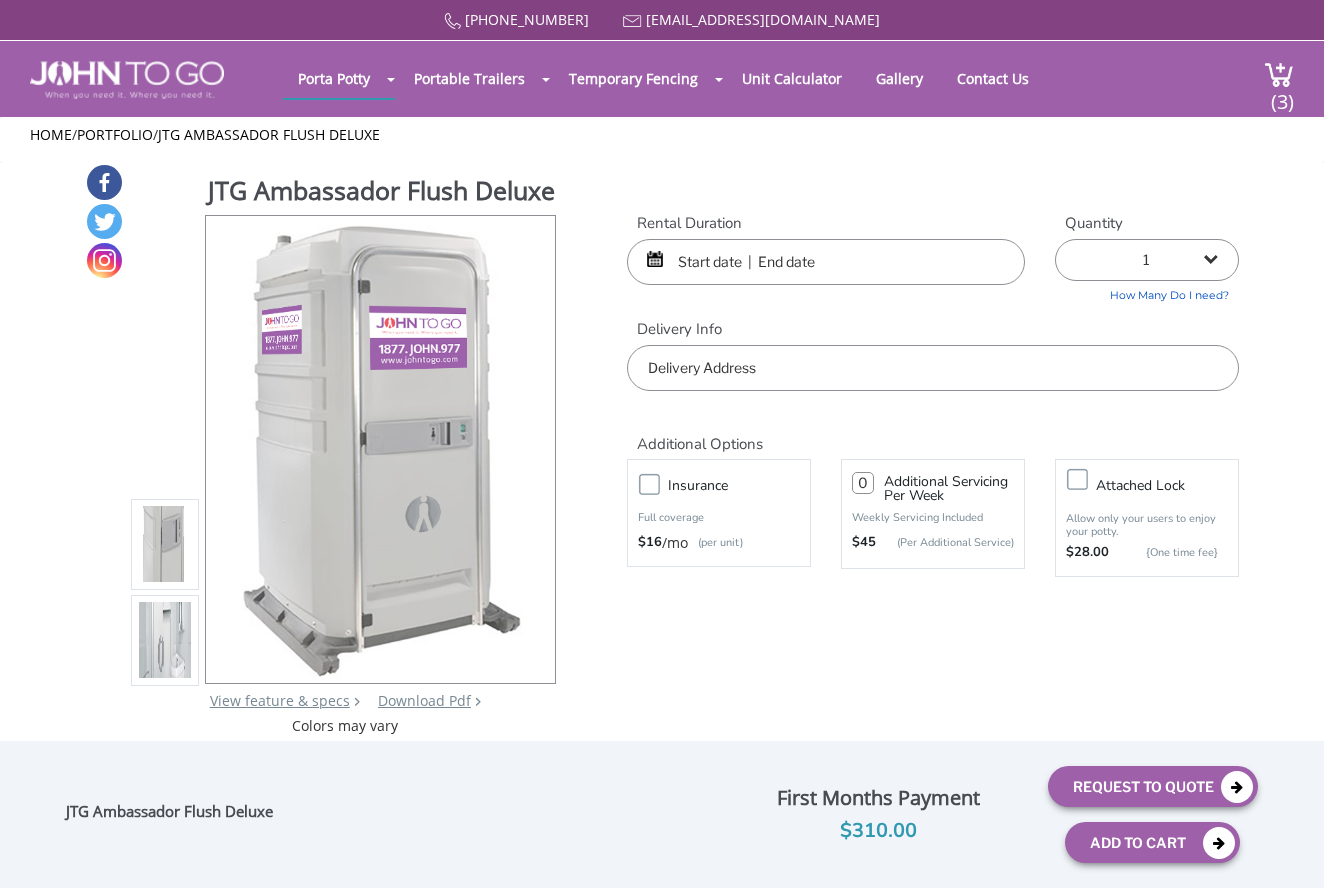 scroll, scrollTop: 0, scrollLeft: 0, axis: both 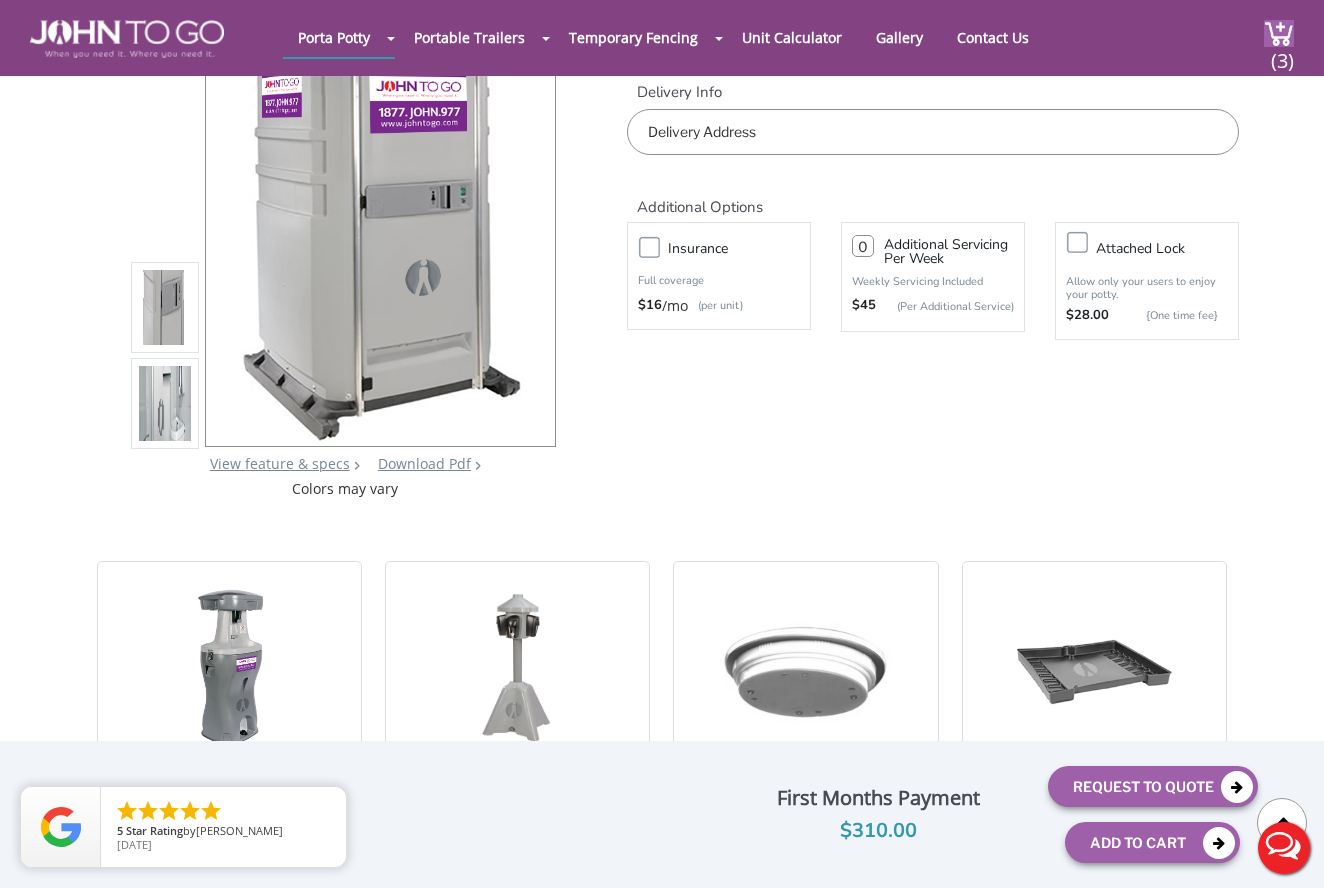 click at bounding box center (165, 408) 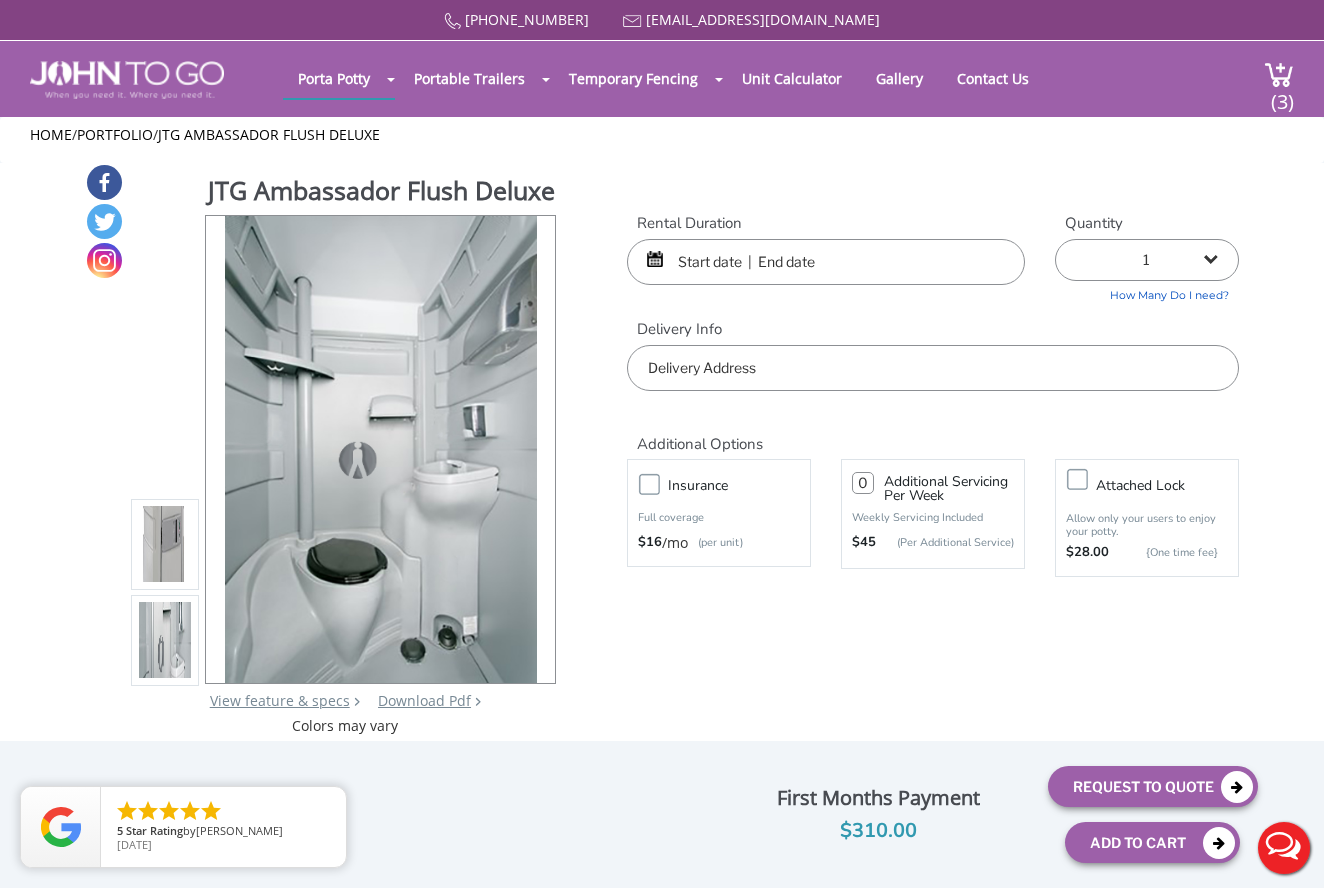 scroll, scrollTop: 0, scrollLeft: 0, axis: both 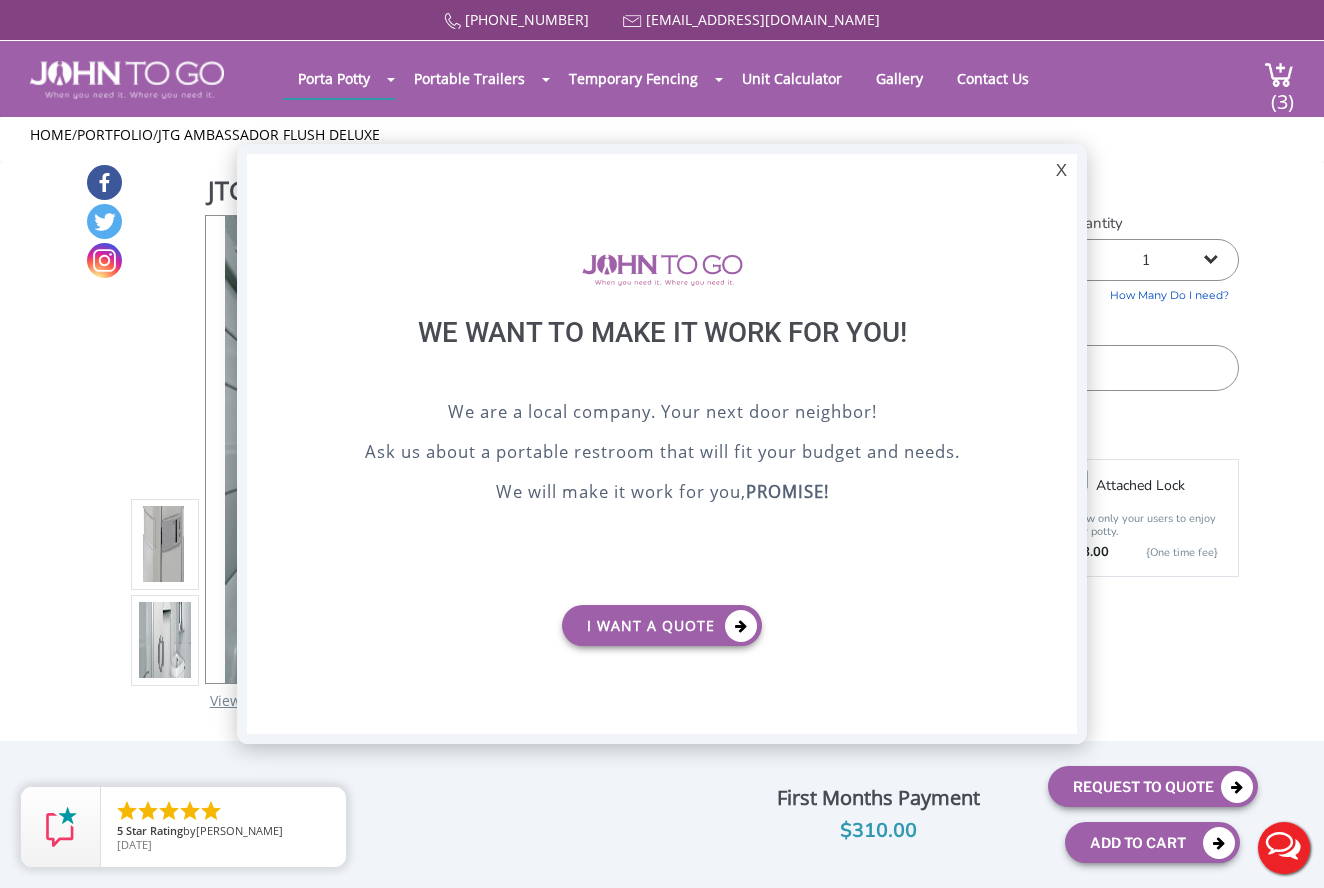 click on "X" at bounding box center (1061, 171) 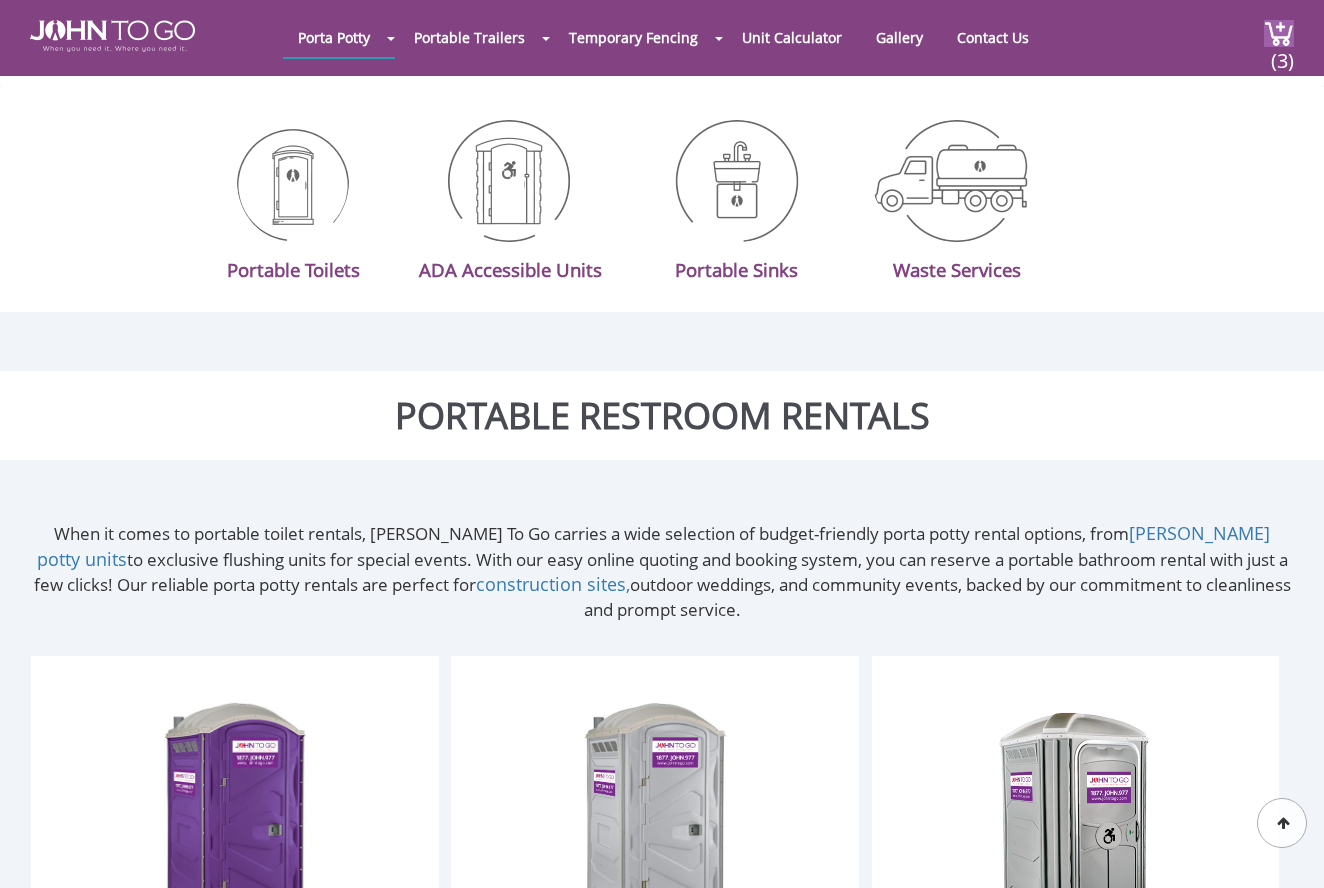 scroll, scrollTop: 653, scrollLeft: 0, axis: vertical 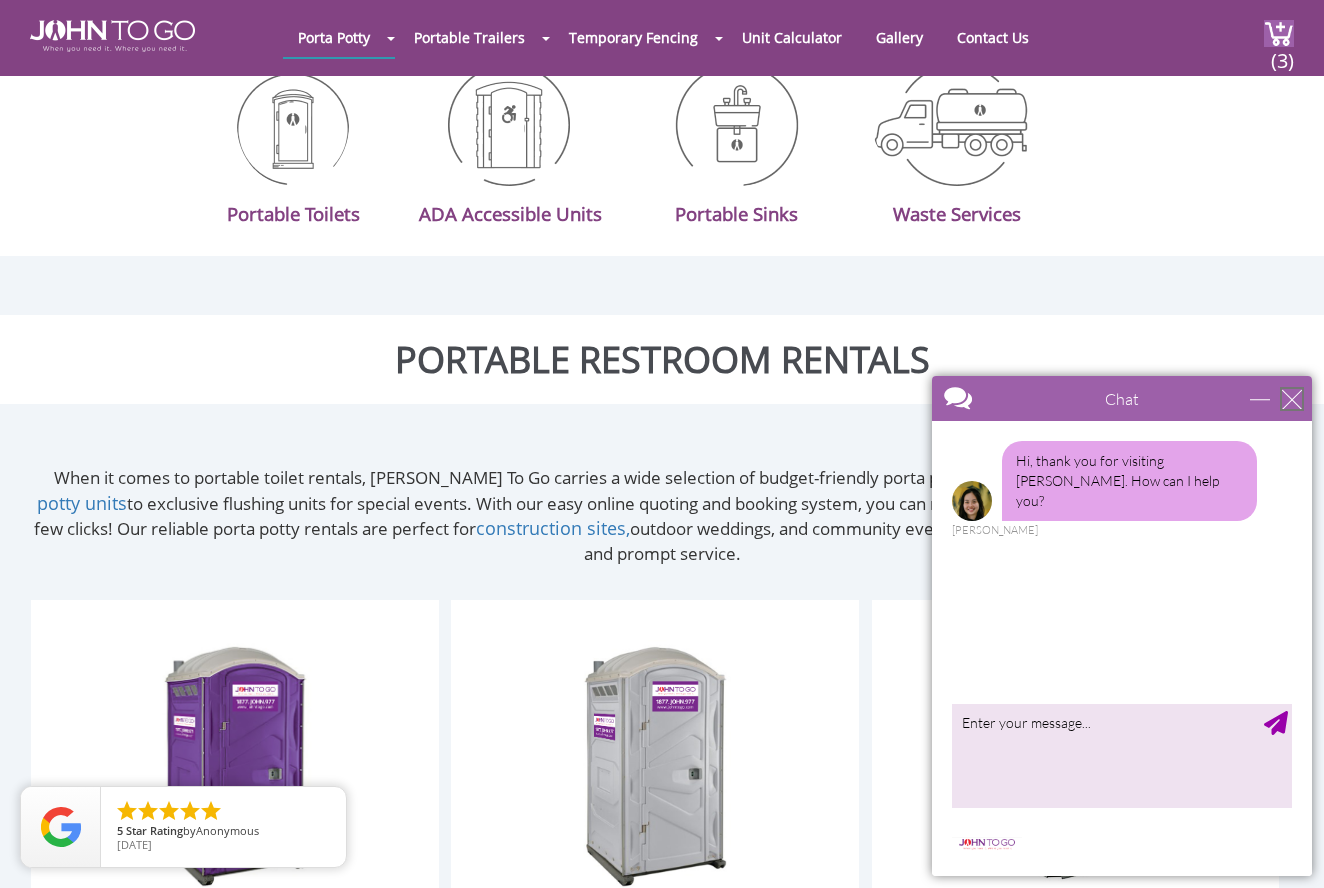 click at bounding box center [1292, 399] 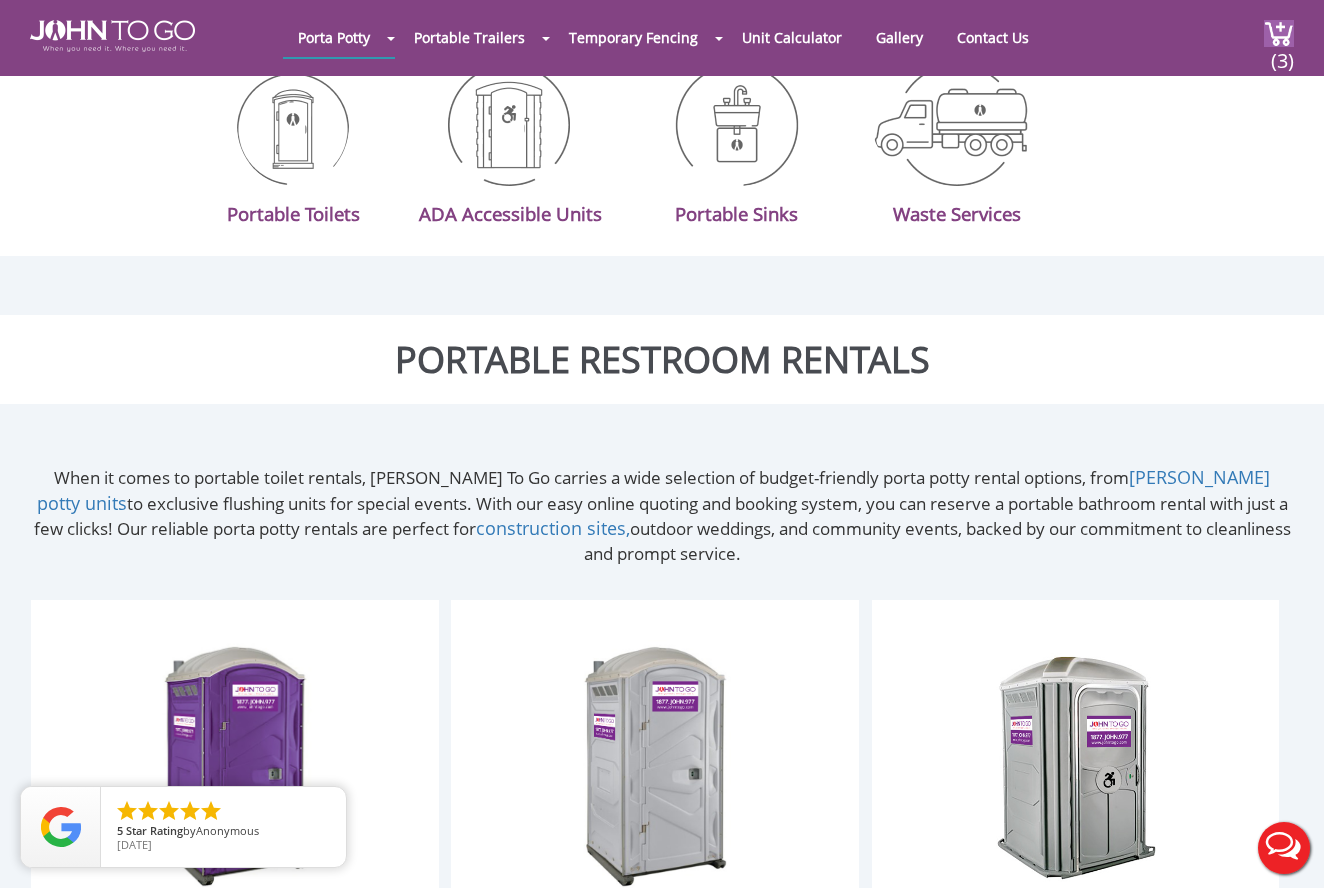scroll, scrollTop: 0, scrollLeft: 0, axis: both 